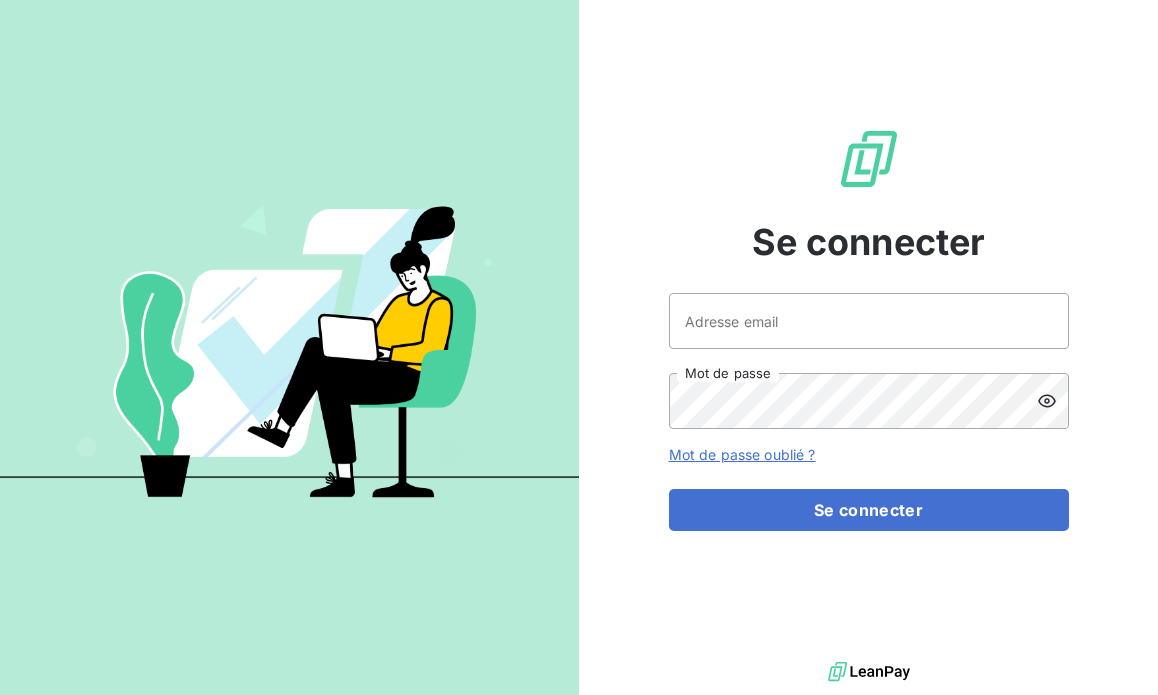 scroll, scrollTop: 0, scrollLeft: 0, axis: both 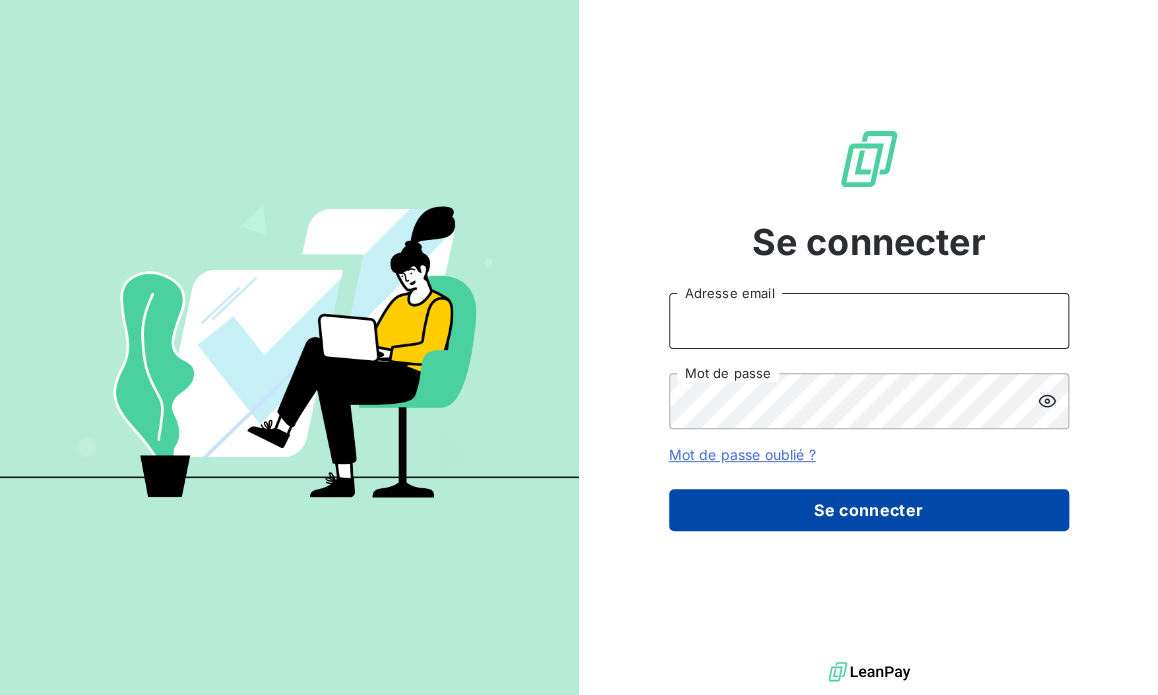 type on "[EMAIL_ADDRESS][DOMAIN_NAME]" 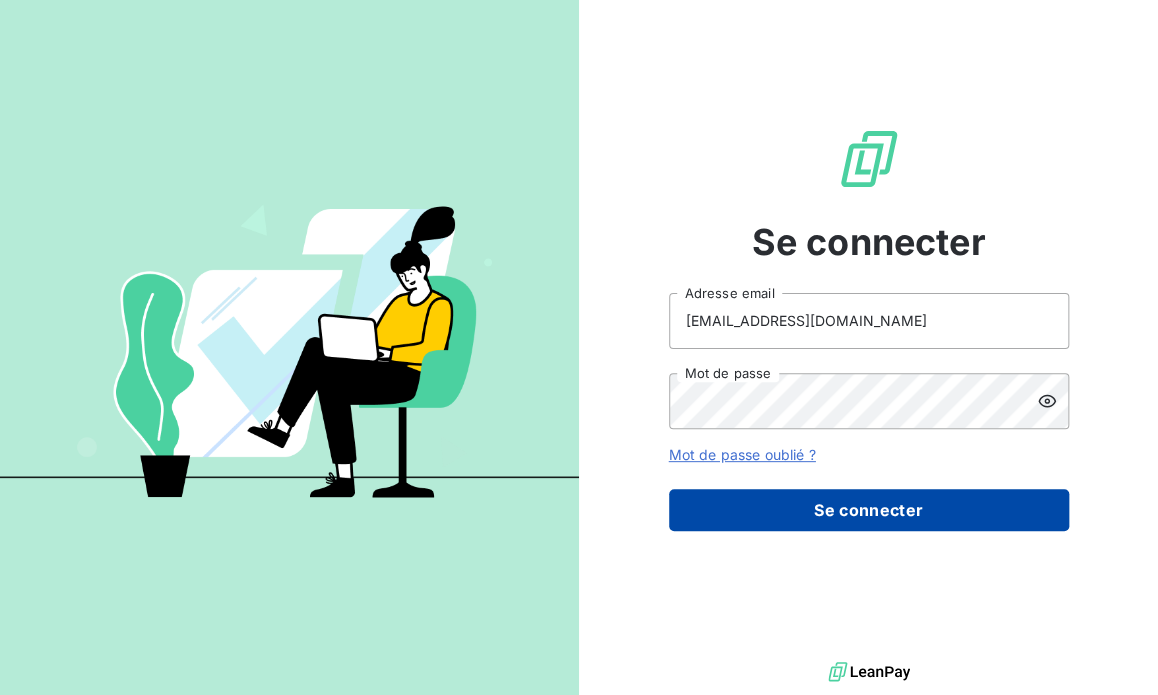 click on "Se connecter" at bounding box center (869, 510) 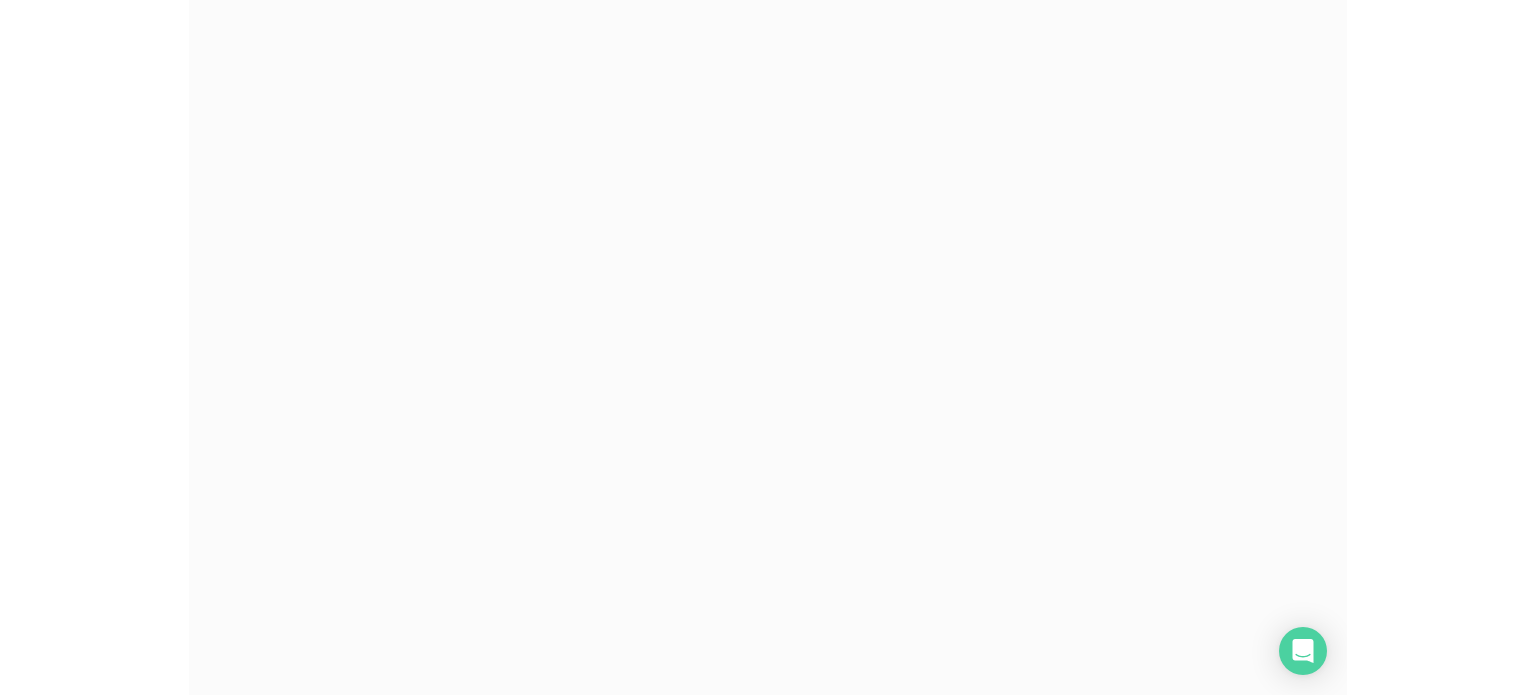 scroll, scrollTop: 0, scrollLeft: 0, axis: both 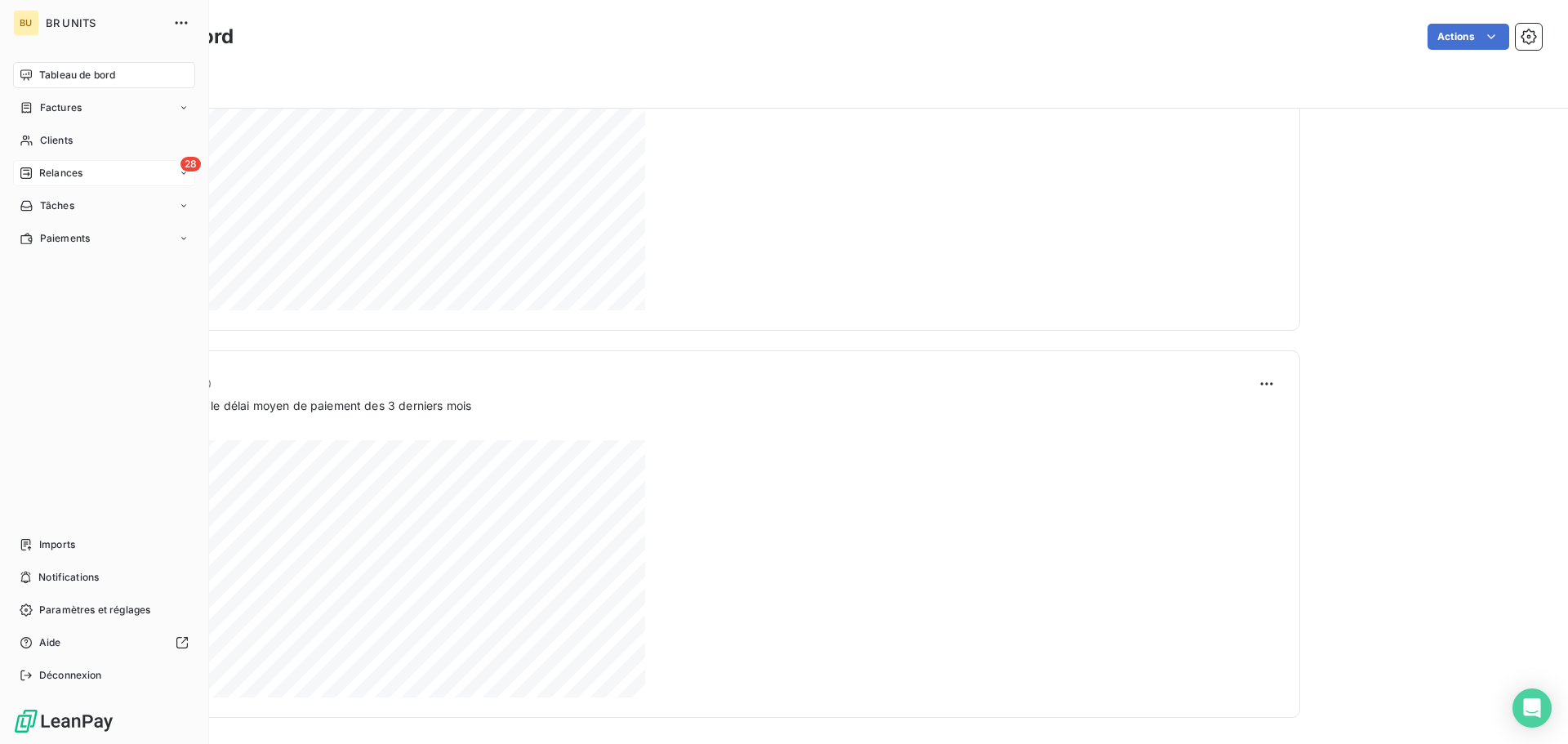 click on "28 Relances" at bounding box center (104, 173) 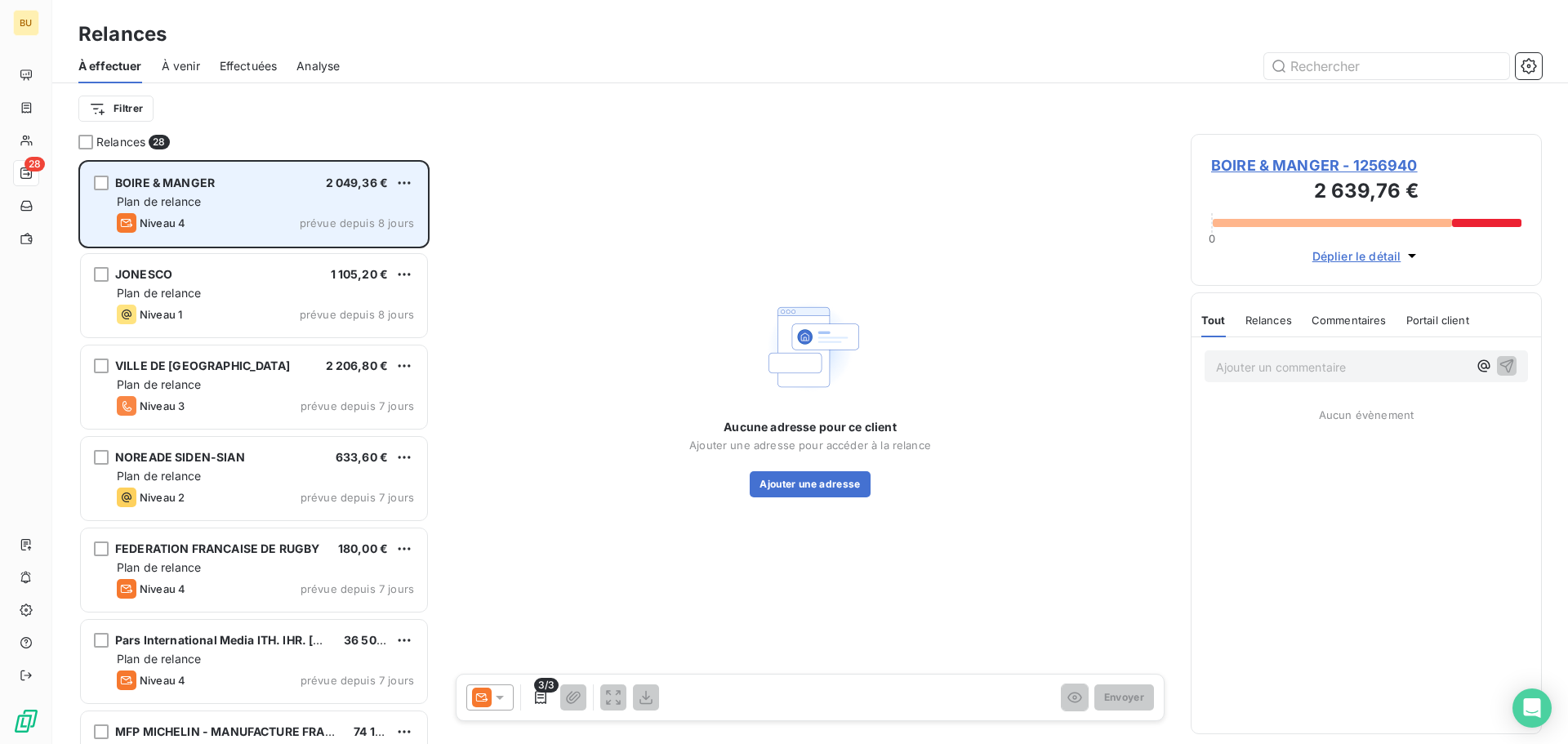 scroll, scrollTop: 13, scrollLeft: 13, axis: both 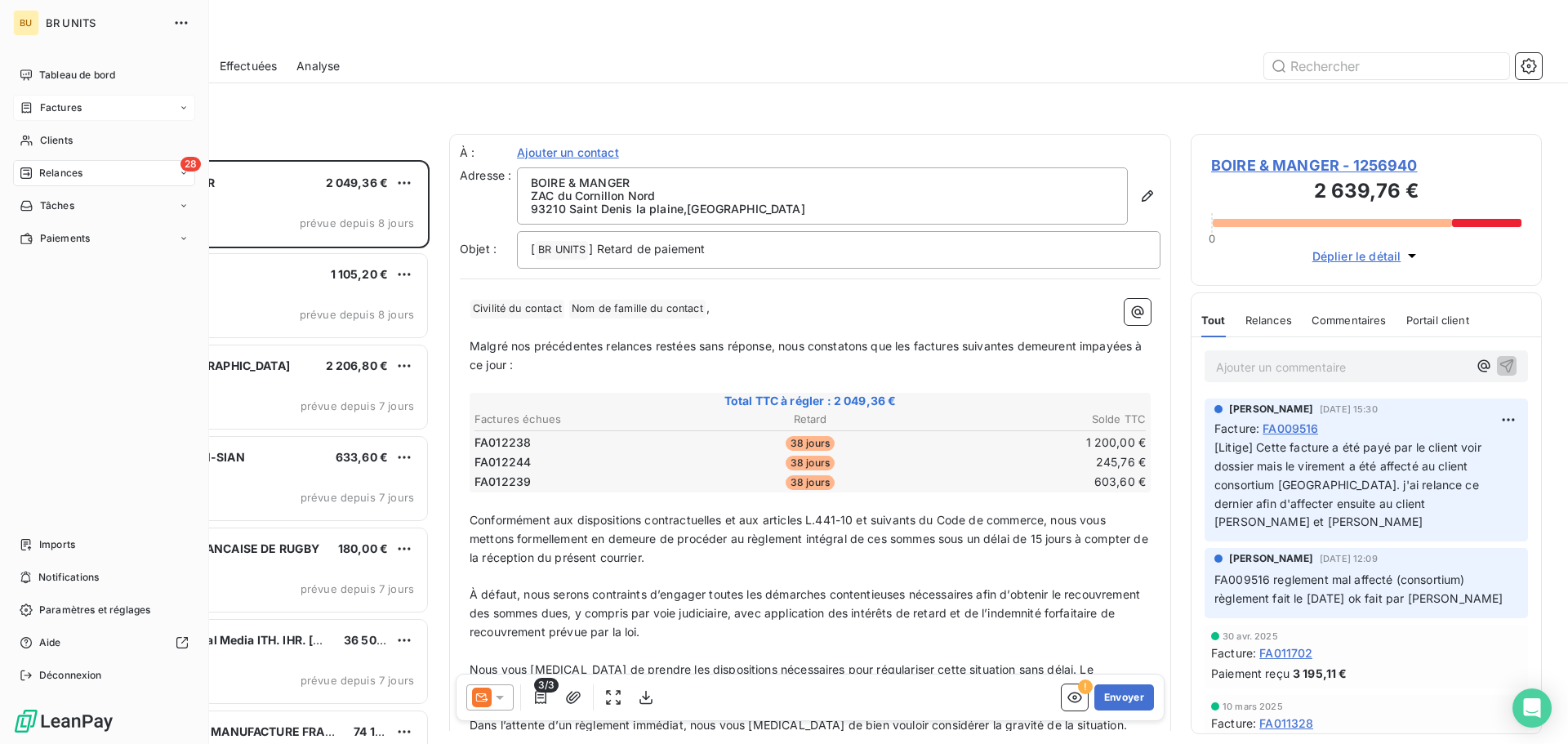 click on "Factures" at bounding box center [104, 108] 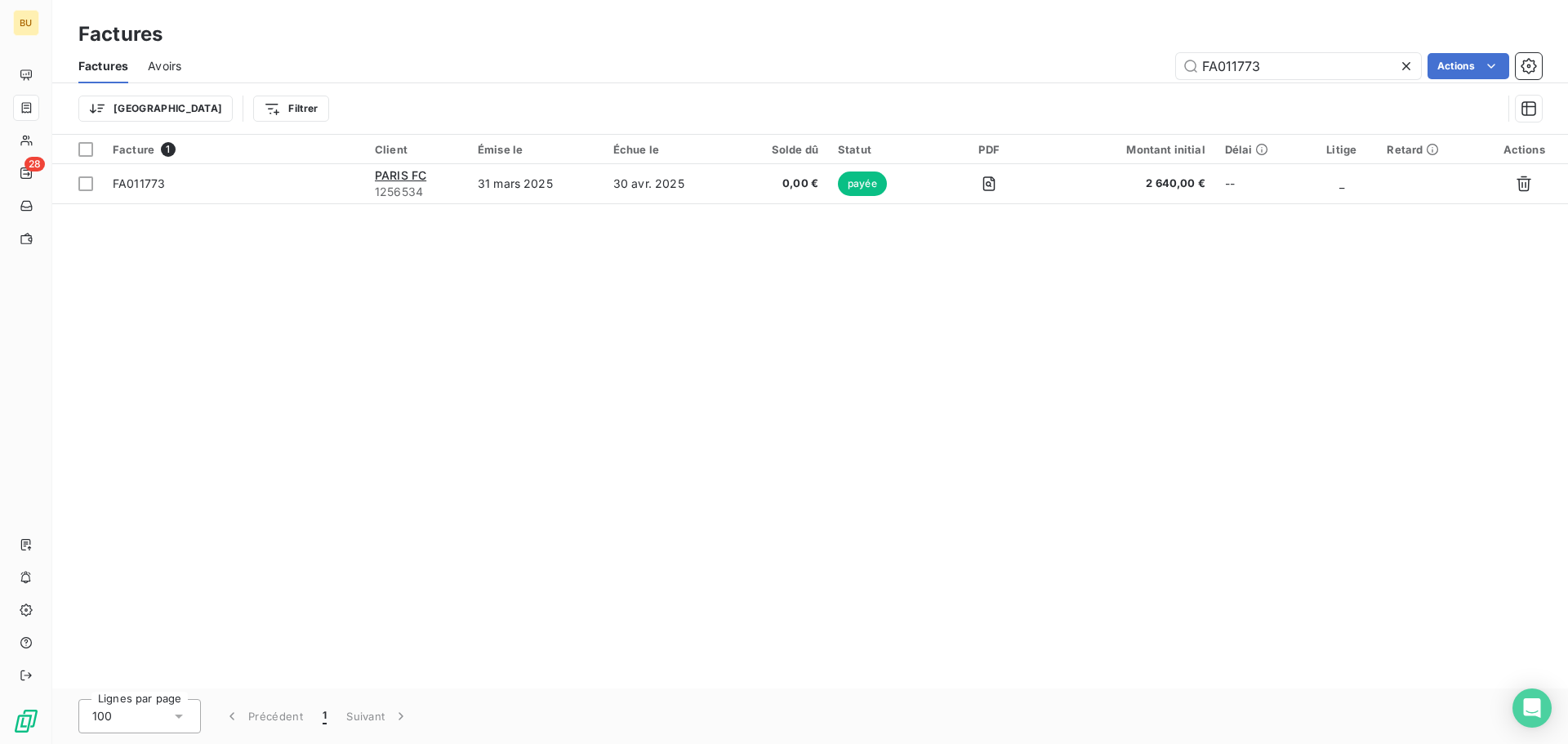 click 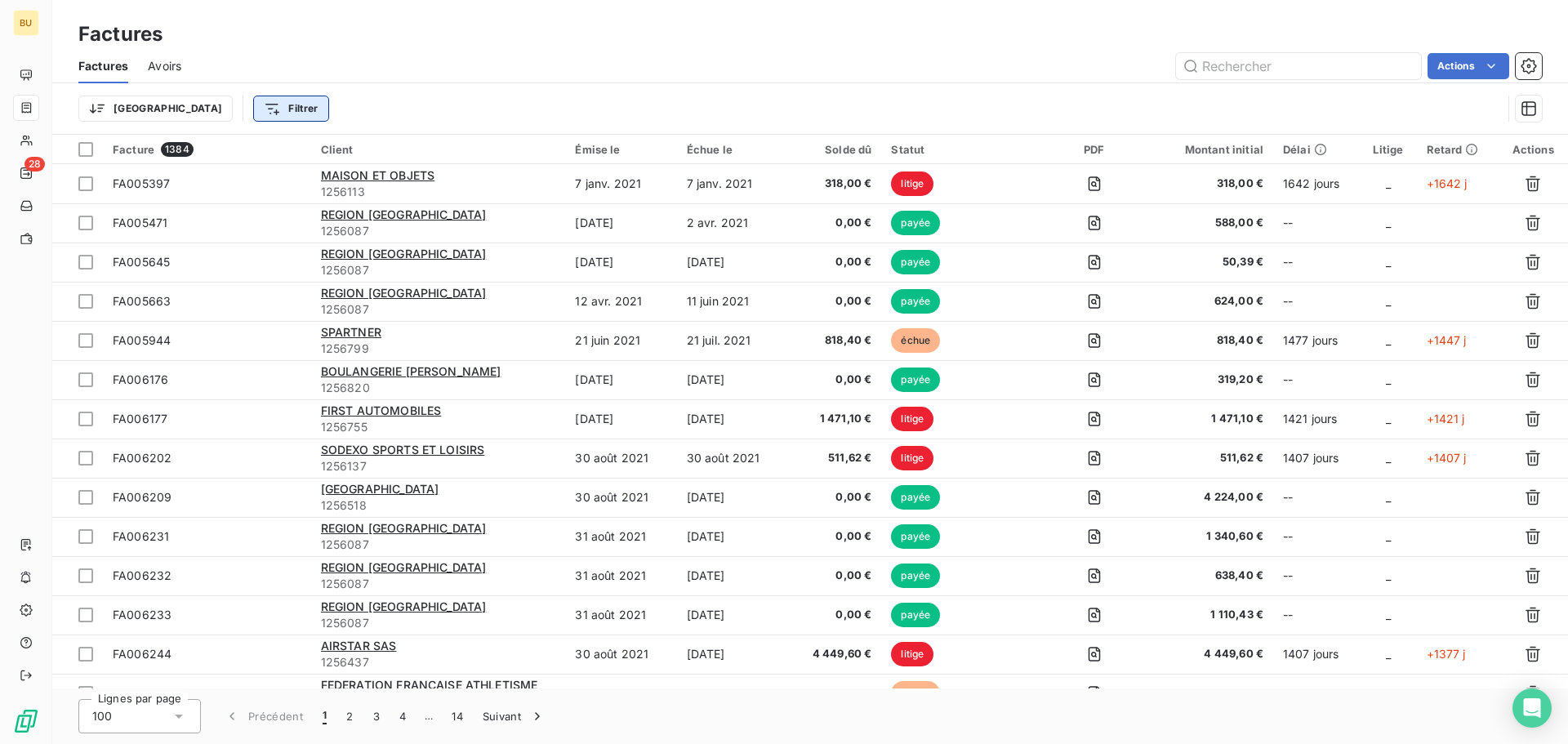 click on "BU 28 Factures Factures Avoirs Actions Trier Filtrer Facture 1384 Client Émise le Échue le Solde dû Statut PDF Montant initial Délai Litige Retard   Actions FA005397 MAISON ET OBJETS 1256113 [DATE] [DATE] 318,00 € litige 318,00 € 1642 jours _ +1642 j FA005471 REGION [GEOGRAPHIC_DATA]-[GEOGRAPHIC_DATA] 1256087 [DATE] [DATE] 0,00 € payée 588,00 € -- _ FA005645 REGION [GEOGRAPHIC_DATA]-FRANCE 1256087 [DATE] [DATE] 0,00 € payée 50,39 € -- _ FA005663 REGION [GEOGRAPHIC_DATA]-[GEOGRAPHIC_DATA] 1256087 [DATE] [DATE] 0,00 € payée 624,00 € -- _ FA005944 SPARTNER 1256799 [DATE] [DATE] 818,40 € échue 818,40 € 1477 jours _ +1447 j FA006176 [PERSON_NAME] 1256820 [DATE] [DATE] 0,00 € payée 319,20 € -- _ FA006177 FIRST AUTOMOBILES 1256755 [DATE] [DATE] 1 471,10 € litige 1 471,10 € 1421 jours _ +1421 j FA006202 SODEXO SPORTS ET LOISIRS 1256137 [DATE] [DATE] 511,62 € litige 511,62 € 1407 jours" at bounding box center [784, 372] 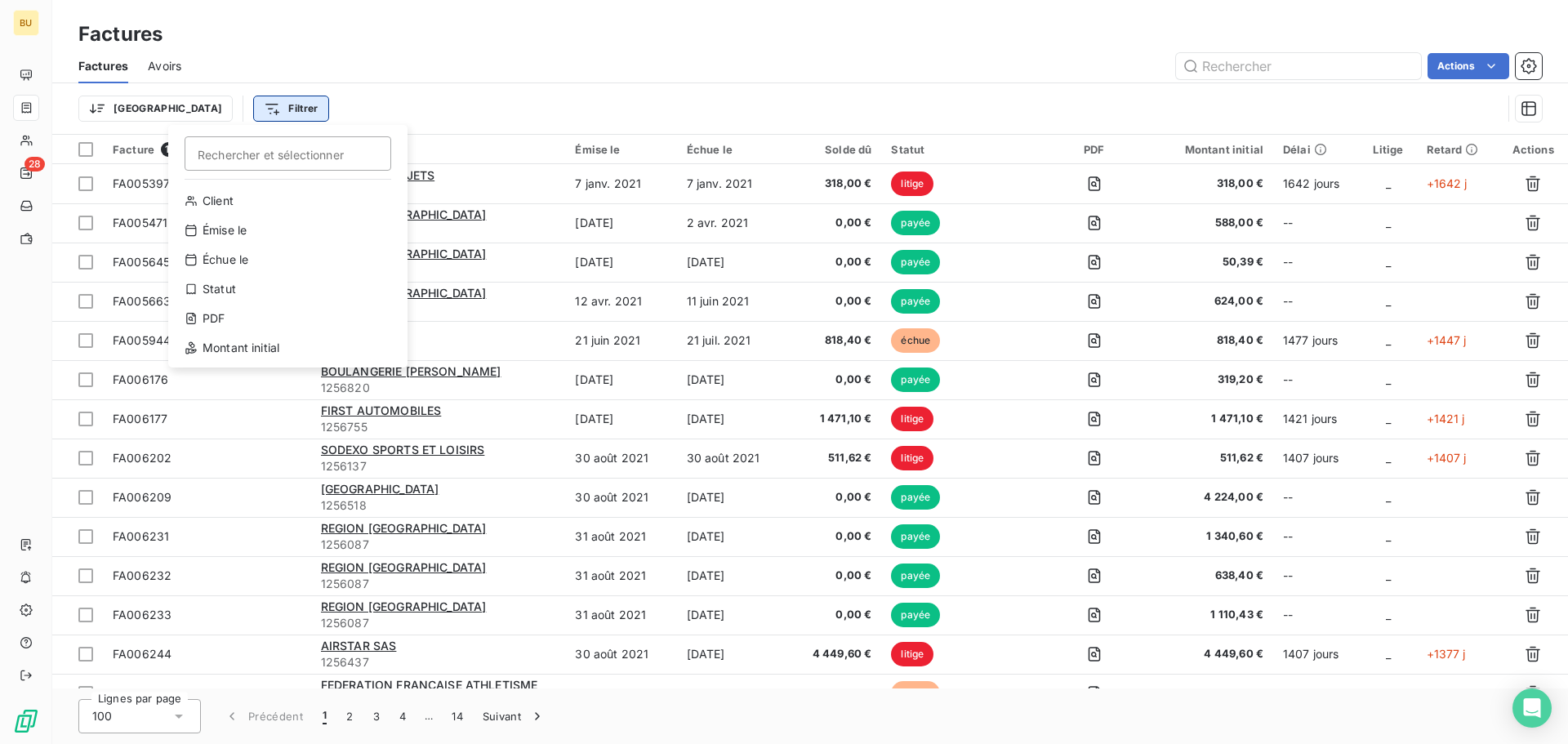 click on "BU 28 Factures Factures Avoirs Actions Trier Filtrer Rechercher et sélectionner Client Émise le Échue le Statut PDF Montant initial Facture 1384 Client Émise le Échue le Solde dû Statut PDF Montant initial Délai Litige Retard   Actions FA005397 MAISON ET OBJETS 1256113 [DATE] [DATE] 318,00 € litige 318,00 € 1642 jours _ +1642 j FA005471 REGION [GEOGRAPHIC_DATA]-[GEOGRAPHIC_DATA] 1256087 [DATE] [DATE] 0,00 € payée 588,00 € -- _ FA005645 REGION [GEOGRAPHIC_DATA]-FRANCE 1256087 [DATE] [DATE] 0,00 € payée 50,39 € -- _ FA005663 REGION [GEOGRAPHIC_DATA]-[GEOGRAPHIC_DATA] 1256087 [DATE] [DATE] 0,00 € payée 624,00 € -- _ FA005944 SPARTNER 1256799 [DATE] [DATE] 818,40 € échue 818,40 € 1477 jours _ +1447 j FA006176 [PERSON_NAME] 1256820 [DATE] [DATE] 0,00 € payée 319,20 € -- _ FA006177 FIRST AUTOMOBILES 1256755 [DATE] [DATE] 1 471,10 € litige 1 471,10 € 1421 jours _ +1421 j FA006202 1256137 [DATE]" at bounding box center [784, 372] 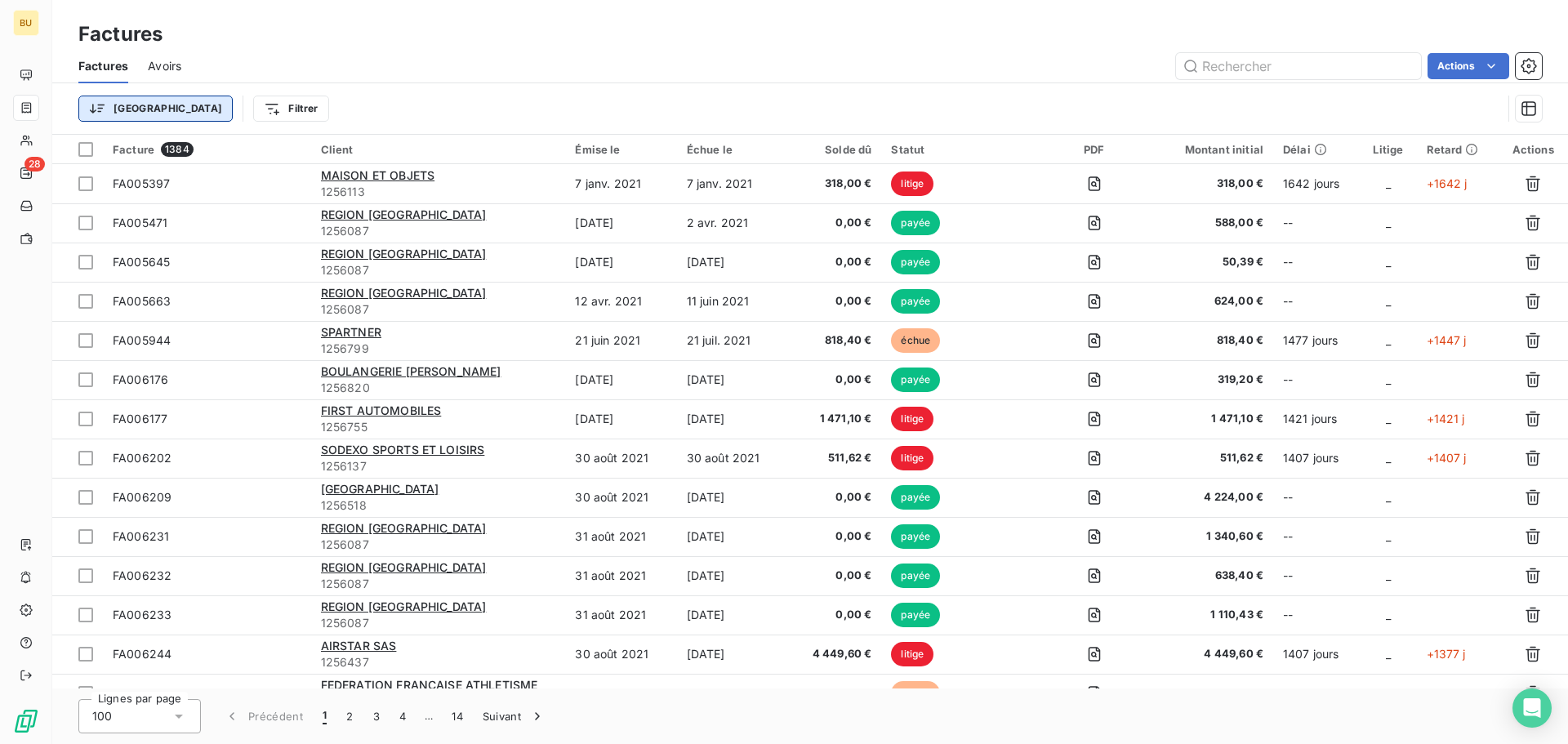 click on "BU 28 Factures Factures Avoirs Actions Trier Filtrer Facture 1384 Client Émise le Échue le Solde dû Statut PDF Montant initial Délai Litige Retard   Actions FA005397 MAISON ET OBJETS 1256113 [DATE] [DATE] 318,00 € litige 318,00 € 1642 jours _ +1642 j FA005471 REGION [GEOGRAPHIC_DATA]-[GEOGRAPHIC_DATA] 1256087 [DATE] [DATE] 0,00 € payée 588,00 € -- _ FA005645 REGION [GEOGRAPHIC_DATA]-FRANCE 1256087 [DATE] [DATE] 0,00 € payée 50,39 € -- _ FA005663 REGION [GEOGRAPHIC_DATA]-[GEOGRAPHIC_DATA] 1256087 [DATE] [DATE] 0,00 € payée 624,00 € -- _ FA005944 SPARTNER 1256799 [DATE] [DATE] 818,40 € échue 818,40 € 1477 jours _ +1447 j FA006176 [PERSON_NAME] 1256820 [DATE] [DATE] 0,00 € payée 319,20 € -- _ FA006177 FIRST AUTOMOBILES 1256755 [DATE] [DATE] 1 471,10 € litige 1 471,10 € 1421 jours _ +1421 j FA006202 SODEXO SPORTS ET LOISIRS 1256137 [DATE] [DATE] 511,62 € litige 511,62 € 1407 jours" at bounding box center [784, 372] 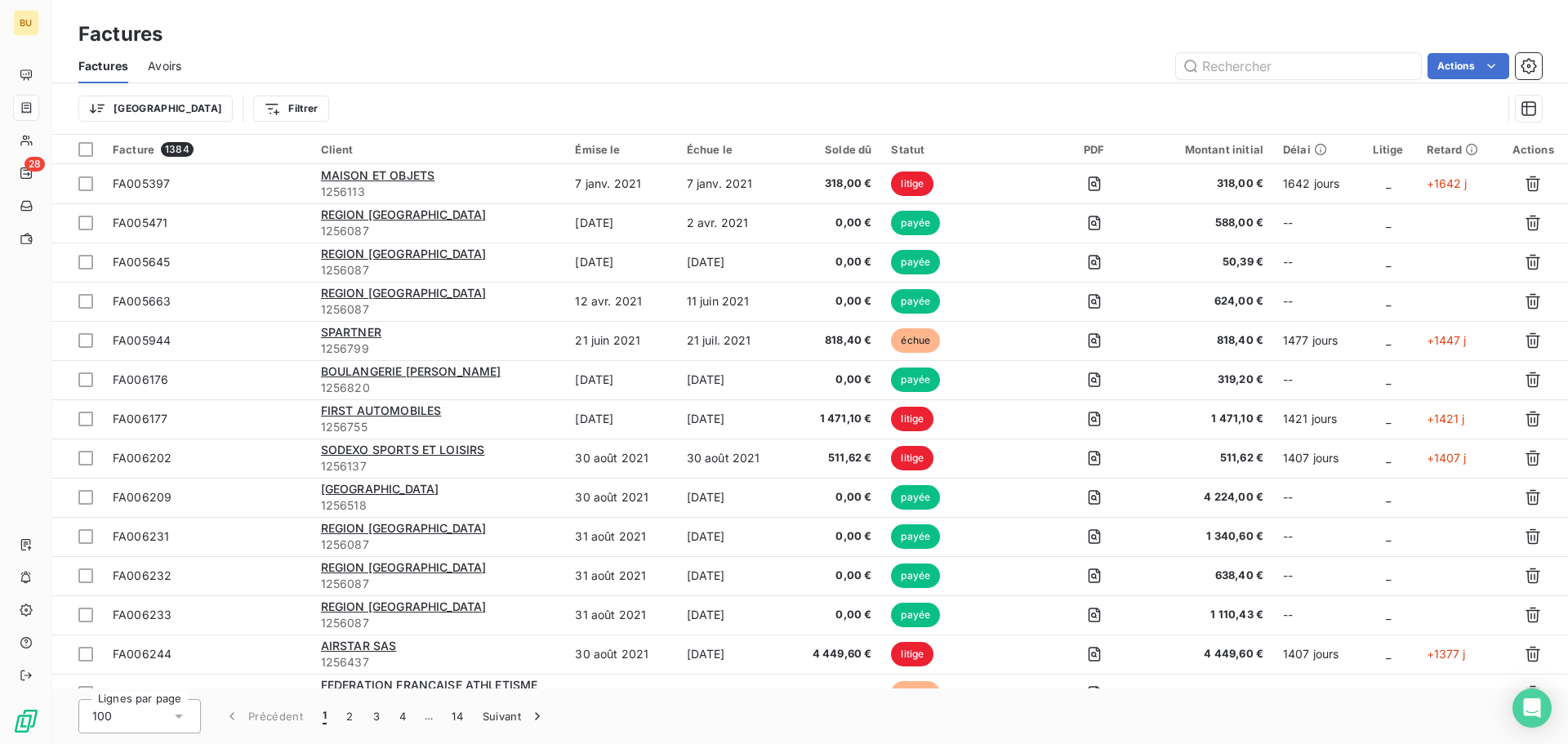 click on "BU 28 Factures Factures Avoirs Actions Trier Filtrer Facture 1384 Client Émise le Échue le Solde dû Statut PDF Montant initial Délai Litige Retard   Actions FA005397 MAISON ET OBJETS 1256113 [DATE] [DATE] 318,00 € litige 318,00 € 1642 jours _ +1642 j FA005471 REGION [GEOGRAPHIC_DATA]-[GEOGRAPHIC_DATA] 1256087 [DATE] [DATE] 0,00 € payée 588,00 € -- _ FA005645 REGION [GEOGRAPHIC_DATA]-FRANCE 1256087 [DATE] [DATE] 0,00 € payée 50,39 € -- _ FA005663 REGION [GEOGRAPHIC_DATA]-[GEOGRAPHIC_DATA] 1256087 [DATE] [DATE] 0,00 € payée 624,00 € -- _ FA005944 SPARTNER 1256799 [DATE] [DATE] 818,40 € échue 818,40 € 1477 jours _ +1447 j FA006176 [PERSON_NAME] 1256820 [DATE] [DATE] 0,00 € payée 319,20 € -- _ FA006177 FIRST AUTOMOBILES 1256755 [DATE] [DATE] 1 471,10 € litige 1 471,10 € 1421 jours _ +1421 j FA006202 SODEXO SPORTS ET LOISIRS 1256137 [DATE] [DATE] 511,62 € litige 511,62 € 1407 jours" at bounding box center [784, 372] 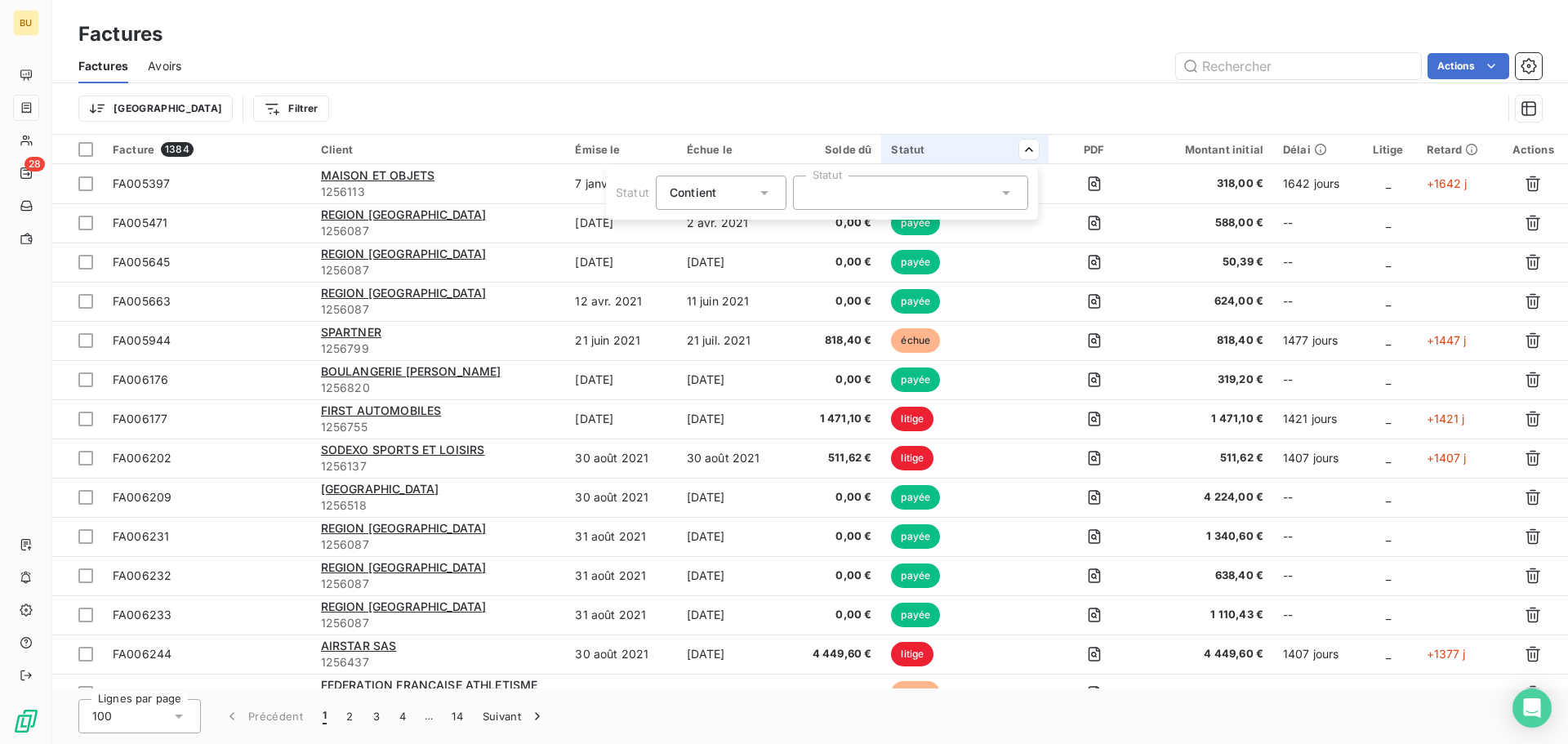 click 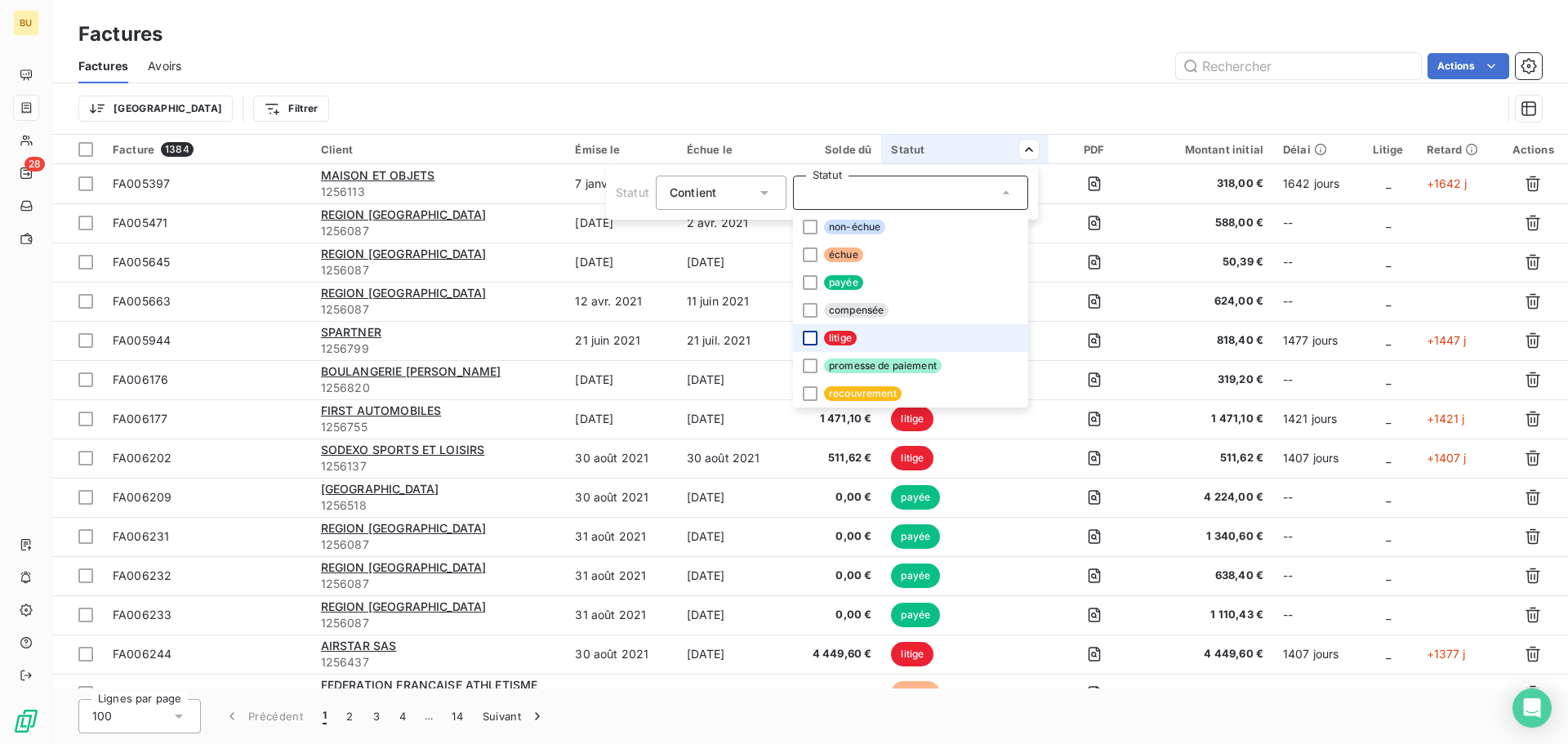 click at bounding box center [810, 338] 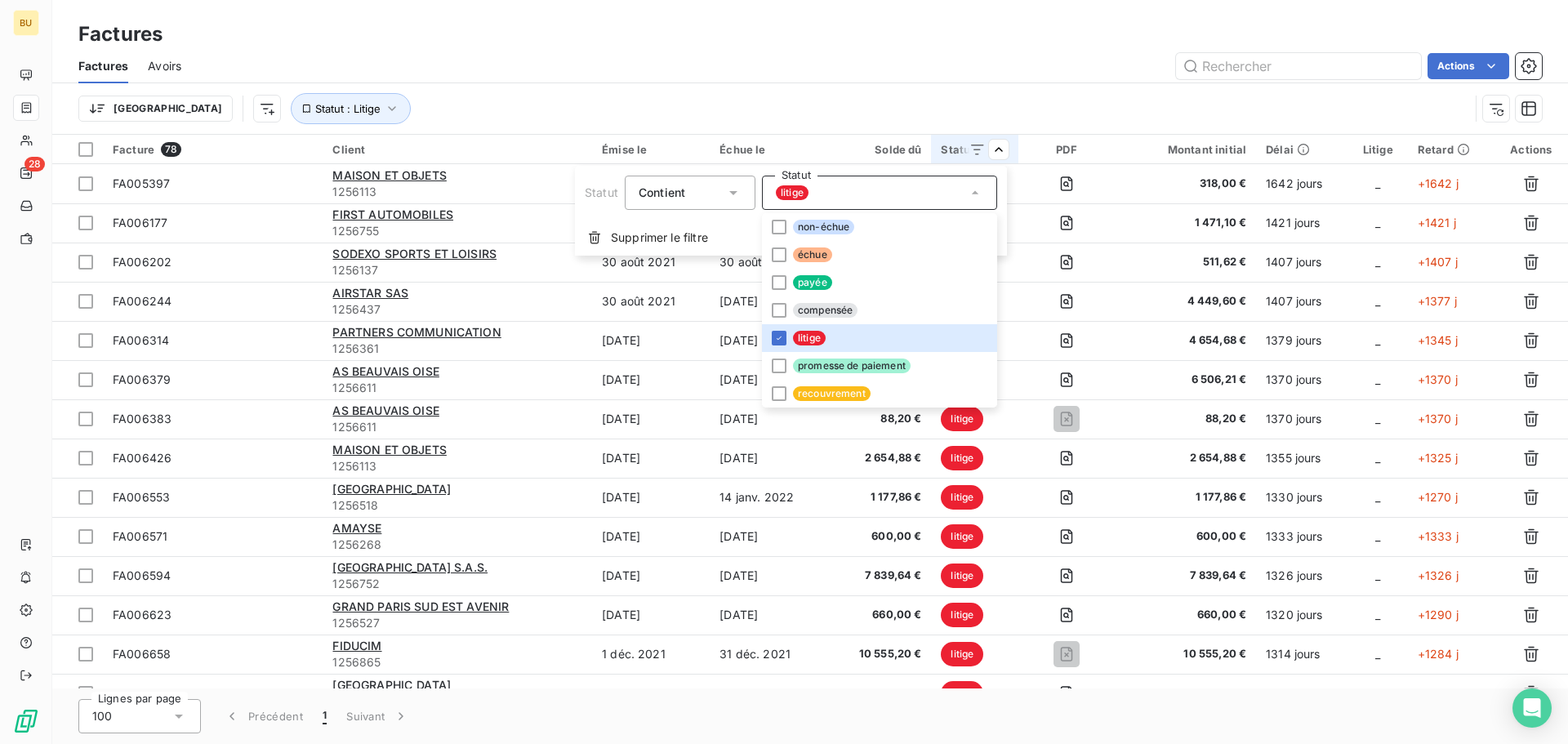 click on "BU 28 Factures Factures Avoirs Actions Trier Statut  : Litige  Facture 78 Client Émise le Échue le Solde dû Statut PDF Montant initial Délai Litige Retard   Actions FA005397 MAISON ET OBJETS 1256113 [DATE] [DATE] 318,00 € litige 318,00 € 1642 jours _ +1642 j FA006177 FIRST AUTOMOBILES 1256755 [DATE] [DATE] 1 471,10 € litige 1 471,10 € 1421 jours _ +1421 j FA006202 SODEXO SPORTS ET LOISIRS 1256137 [DATE] [DATE] 511,62 € litige 511,62 € 1407 jours _ +1407 j FA006244 AIRSTAR SAS 1256437 [DATE] [DATE] 4 449,60 € litige 4 449,60 € 1407 jours _ +1377 j FA006314 PARTNERS COMMUNICATION 1256361 [DATE] [DATE] 4 654,68 € litige 4 654,68 € 1379 jours _ +1345 j FA006379 AS [GEOGRAPHIC_DATA] [DATE] [DATE] 6 506,21 € litige 6 506,21 € 1370 jours _ +1370 j FA006383 AS [GEOGRAPHIC_DATA] [DATE] [DATE] 88,20 € litige 88,20 € 1370 jours _ +1370 j FA006426 1256113 _" at bounding box center (784, 372) 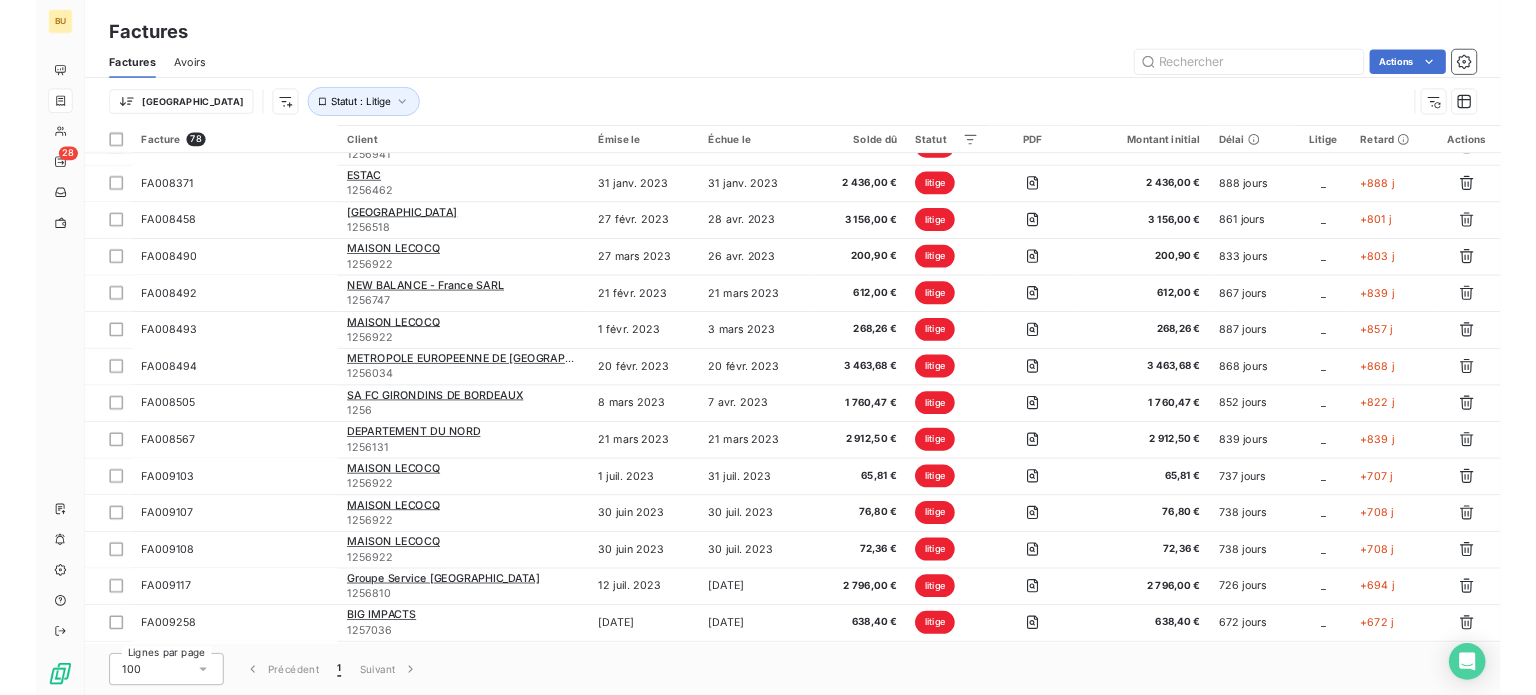 scroll, scrollTop: 0, scrollLeft: 0, axis: both 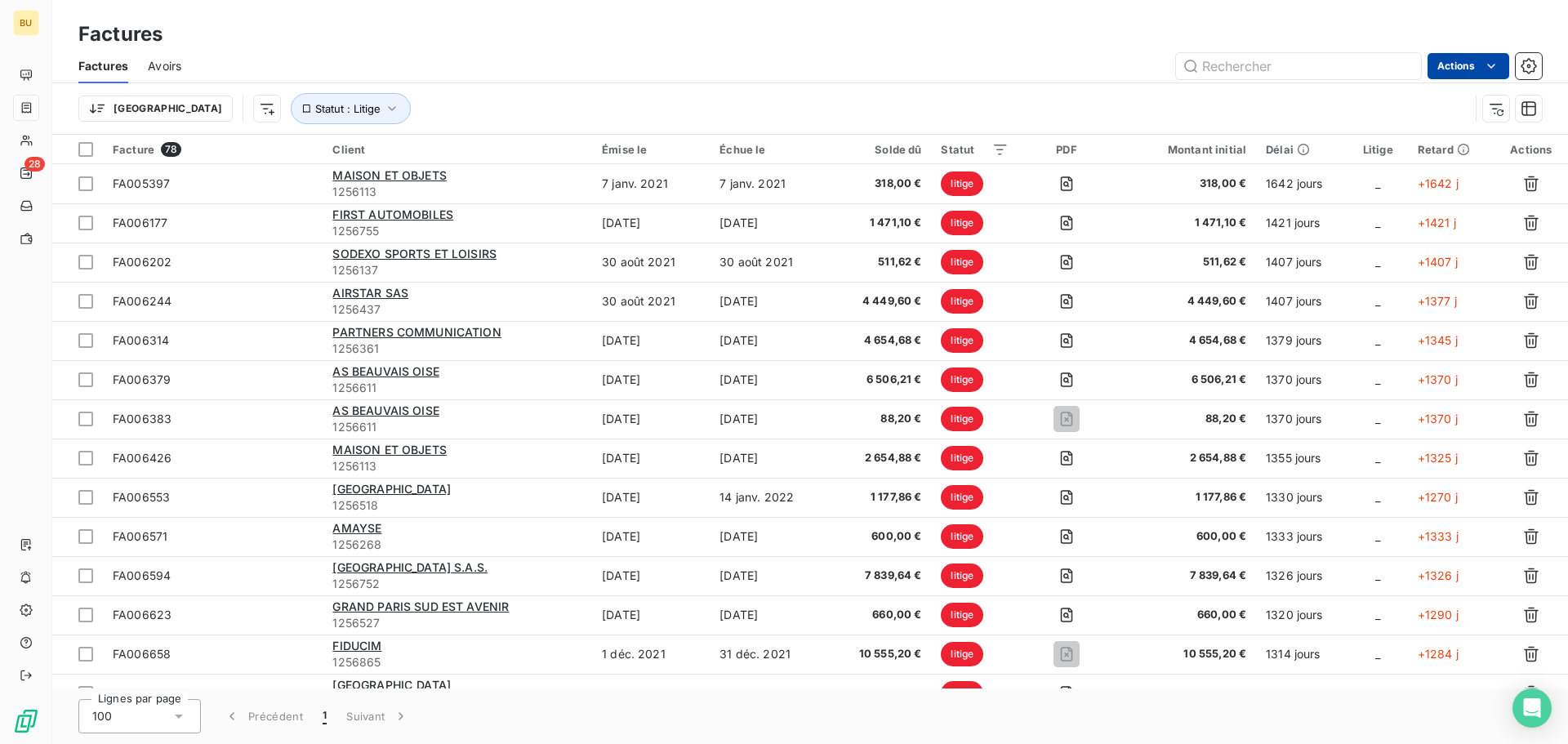 click on "BU 28 Factures Factures Avoirs Actions Trier Statut  : Litige  Facture 78 Client Émise le Échue le Solde dû Statut PDF Montant initial Délai Litige Retard   Actions FA005397 MAISON ET OBJETS 1256113 [DATE] [DATE] 318,00 € litige 318,00 € 1642 jours _ +1642 j FA006177 FIRST AUTOMOBILES 1256755 [DATE] [DATE] 1 471,10 € litige 1 471,10 € 1421 jours _ +1421 j FA006202 SODEXO SPORTS ET LOISIRS 1256137 [DATE] [DATE] 511,62 € litige 511,62 € 1407 jours _ +1407 j FA006244 AIRSTAR SAS 1256437 [DATE] [DATE] 4 449,60 € litige 4 449,60 € 1407 jours _ +1377 j FA006314 PARTNERS COMMUNICATION 1256361 [DATE] [DATE] 4 654,68 € litige 4 654,68 € 1379 jours _ +1345 j FA006379 AS [GEOGRAPHIC_DATA] [DATE] [DATE] 6 506,21 € litige 6 506,21 € 1370 jours _ +1370 j FA006383 AS [GEOGRAPHIC_DATA] [DATE] [DATE] 88,20 € litige 88,20 € 1370 jours _ +1370 j FA006426 1256113 _" at bounding box center (784, 372) 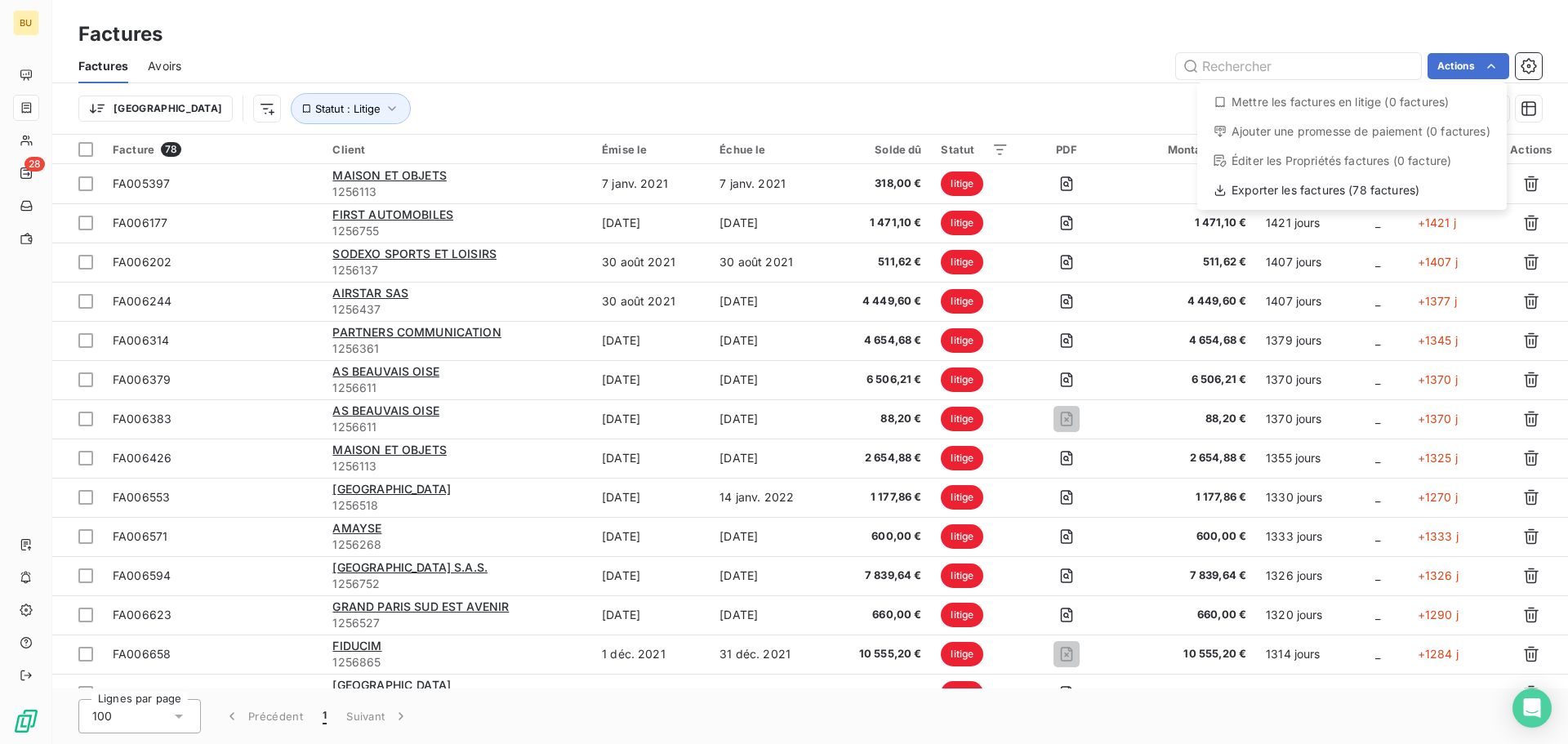 click on "BU 28 Factures Factures Avoirs Actions Mettre les factures en litige (0 factures) Ajouter une promesse de paiement (0 factures) Éditer les Propriétés factures  (0 facture) Exporter les factures (78 factures) Trier Statut  : Litige  Facture 78 Client Émise le Échue le Solde dû Statut PDF Montant initial Délai Litige Retard   Actions FA005397 MAISON ET OBJETS 1256113 [DATE] [DATE] 318,00 € litige 318,00 € 1642 jours _ +1642 j FA006177 FIRST AUTOMOBILES 1256755 [DATE] [DATE] 1 471,10 € litige 1 471,10 € 1421 jours _ +1421 j FA006202 SODEXO SPORTS ET LOISIRS 1256137 [DATE] [DATE] 511,62 € litige 511,62 € 1407 jours _ +1407 j FA006244 AIRSTAR SAS 1256437 [DATE] [DATE] 4 449,60 € litige 4 449,60 € 1407 jours _ +1377 j FA006314 PARTNERS COMMUNICATION 1256361 [DATE] [DATE] 4 654,68 € litige 4 654,68 € 1379 jours _ +1345 j FA006379 AS [GEOGRAPHIC_DATA] [DATE] [DATE] litige _ _ _" at bounding box center (784, 372) 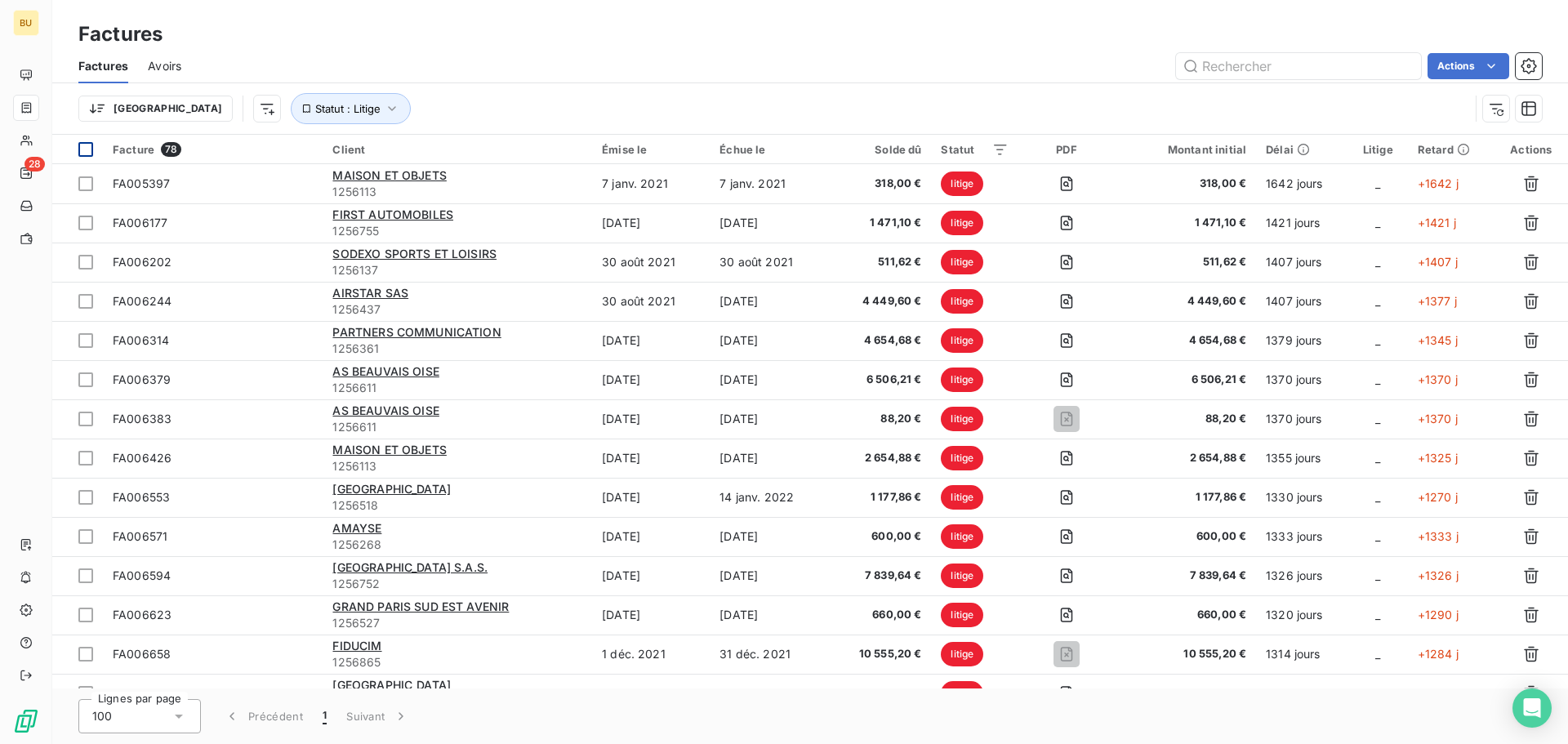 click at bounding box center [86, 149] 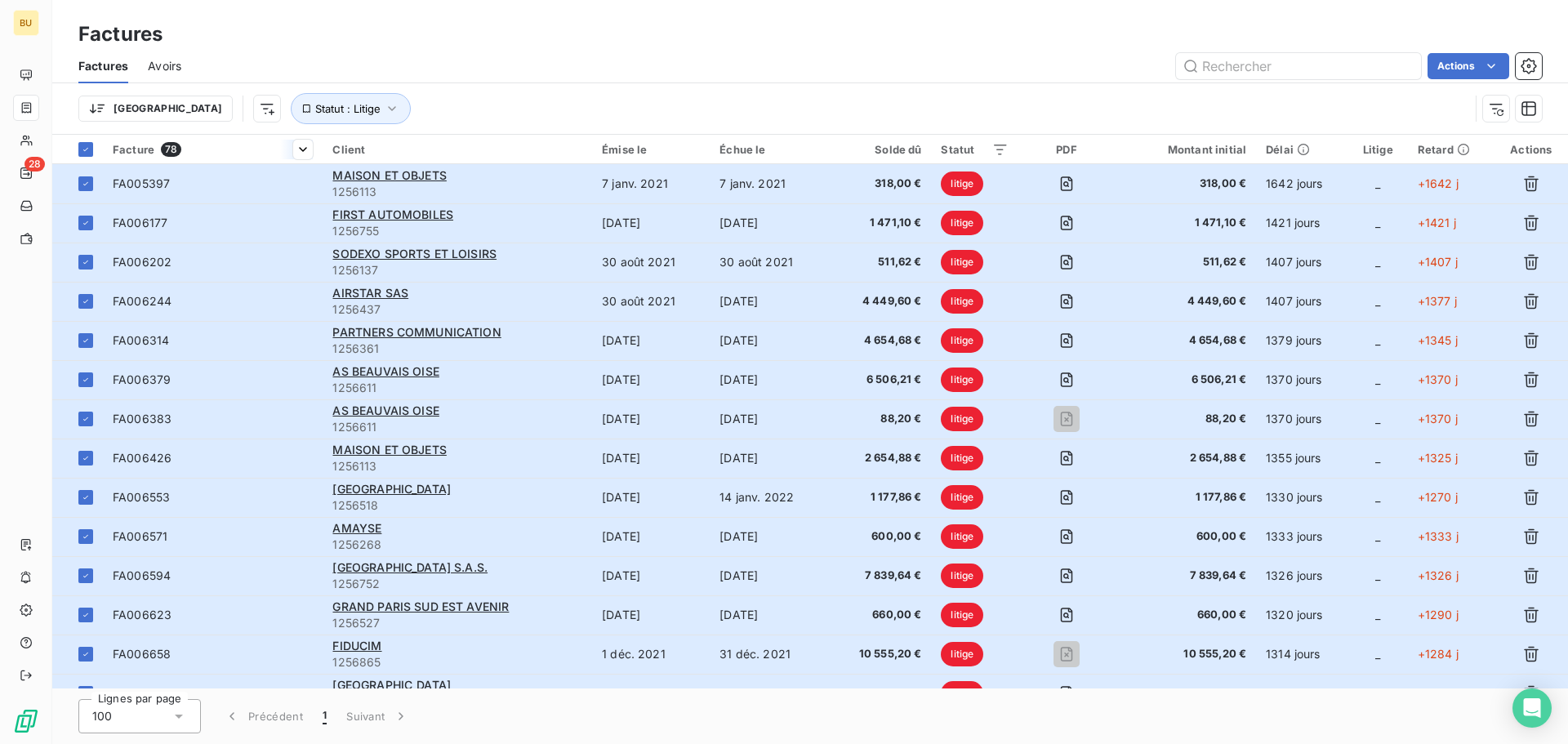 drag, startPoint x: 185, startPoint y: 185, endPoint x: 246, endPoint y: 144, distance: 73.4983 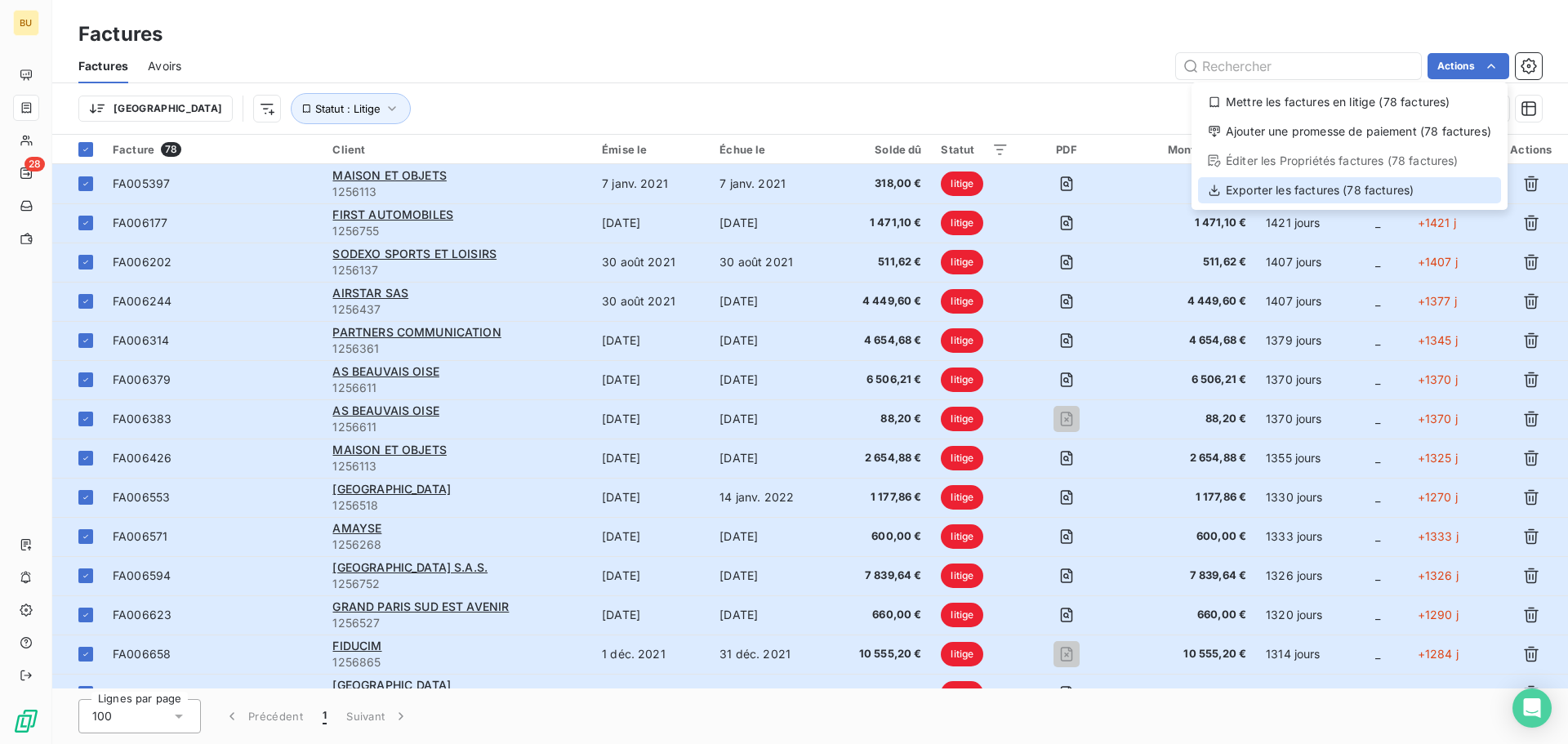 click on "Exporter les factures (78 factures)" at bounding box center [1349, 190] 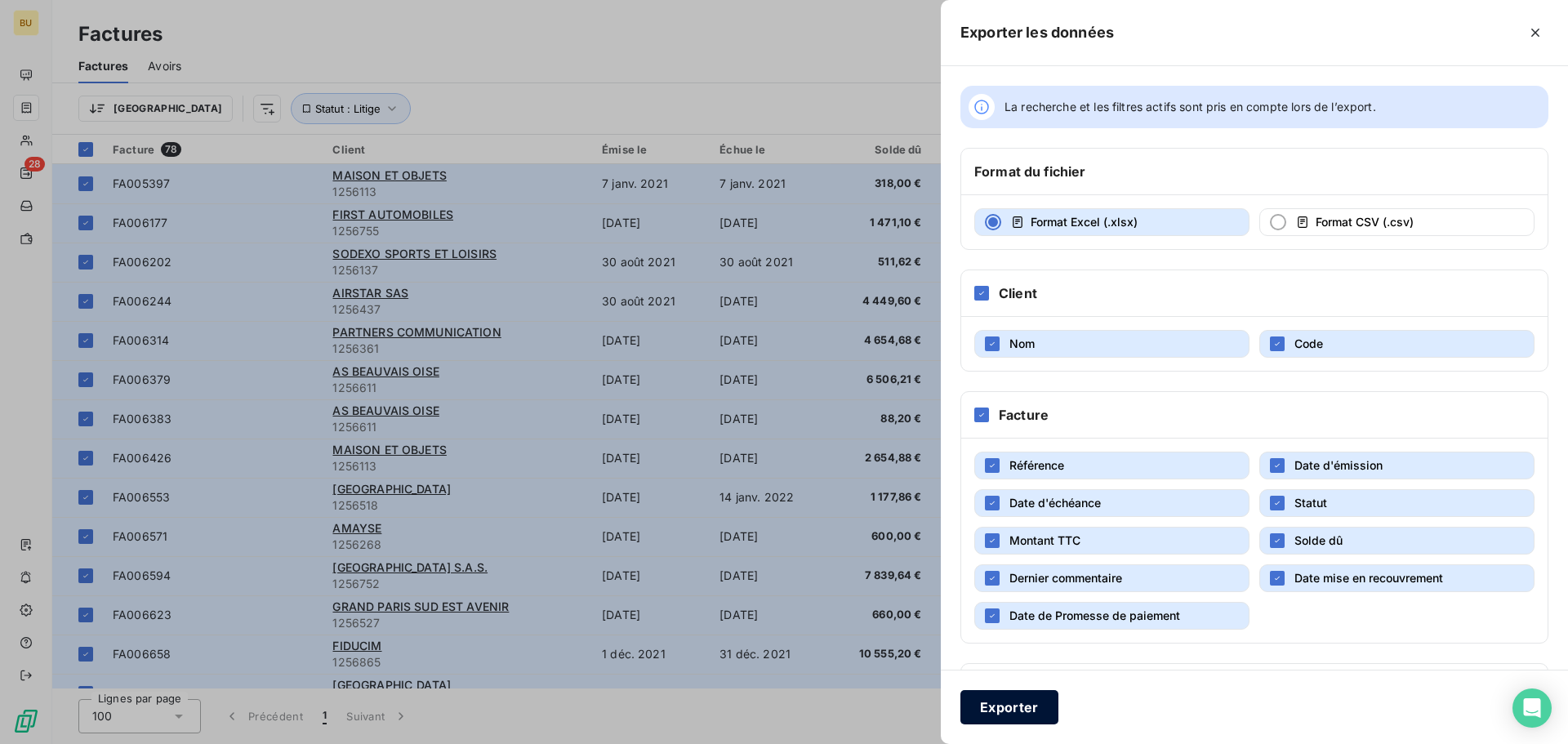 click on "Exporter" at bounding box center [1009, 707] 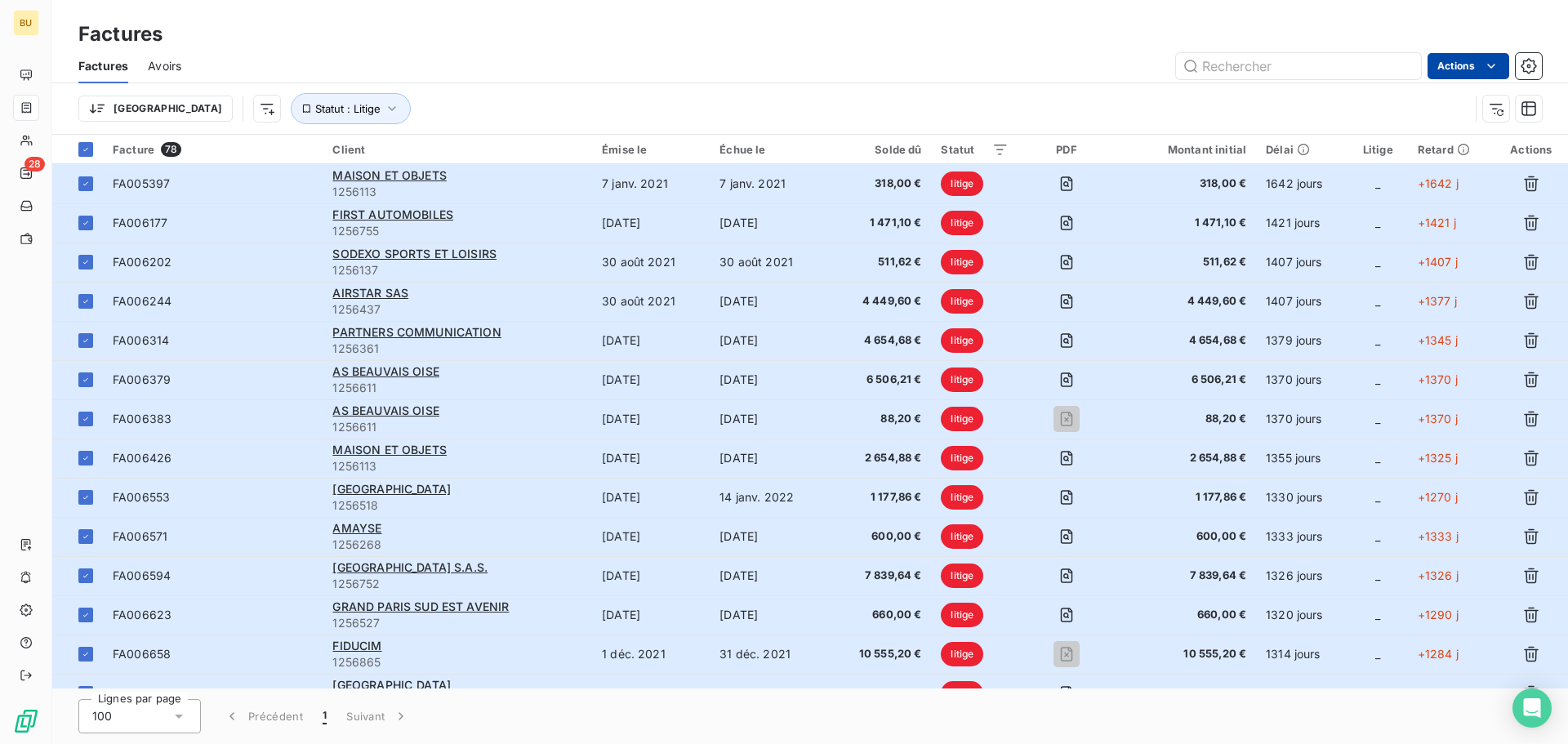 click on "BU 28 Factures Factures Avoirs Actions Trier Statut  : Litige  Facture 78 Client Émise le Échue le Solde dû Statut PDF Montant initial Délai Litige Retard   Actions FA005397 MAISON ET OBJETS 1256113 [DATE] [DATE] 318,00 € litige 318,00 € 1642 jours _ +1642 j FA006177 FIRST AUTOMOBILES 1256755 [DATE] [DATE] 1 471,10 € litige 1 471,10 € 1421 jours _ +1421 j FA006202 SODEXO SPORTS ET LOISIRS 1256137 [DATE] [DATE] 511,62 € litige 511,62 € 1407 jours _ +1407 j FA006244 AIRSTAR SAS 1256437 [DATE] [DATE] 4 449,60 € litige 4 449,60 € 1407 jours _ +1377 j FA006314 PARTNERS COMMUNICATION 1256361 [DATE] [DATE] 4 654,68 € litige 4 654,68 € 1379 jours _ +1345 j FA006379 AS [GEOGRAPHIC_DATA] [DATE] [DATE] 6 506,21 € litige 6 506,21 € 1370 jours _ +1370 j FA006383 AS [GEOGRAPHIC_DATA] [DATE] [DATE] 88,20 € litige 88,20 € 1370 jours _ +1370 j FA006426 1256113 _" at bounding box center [784, 372] 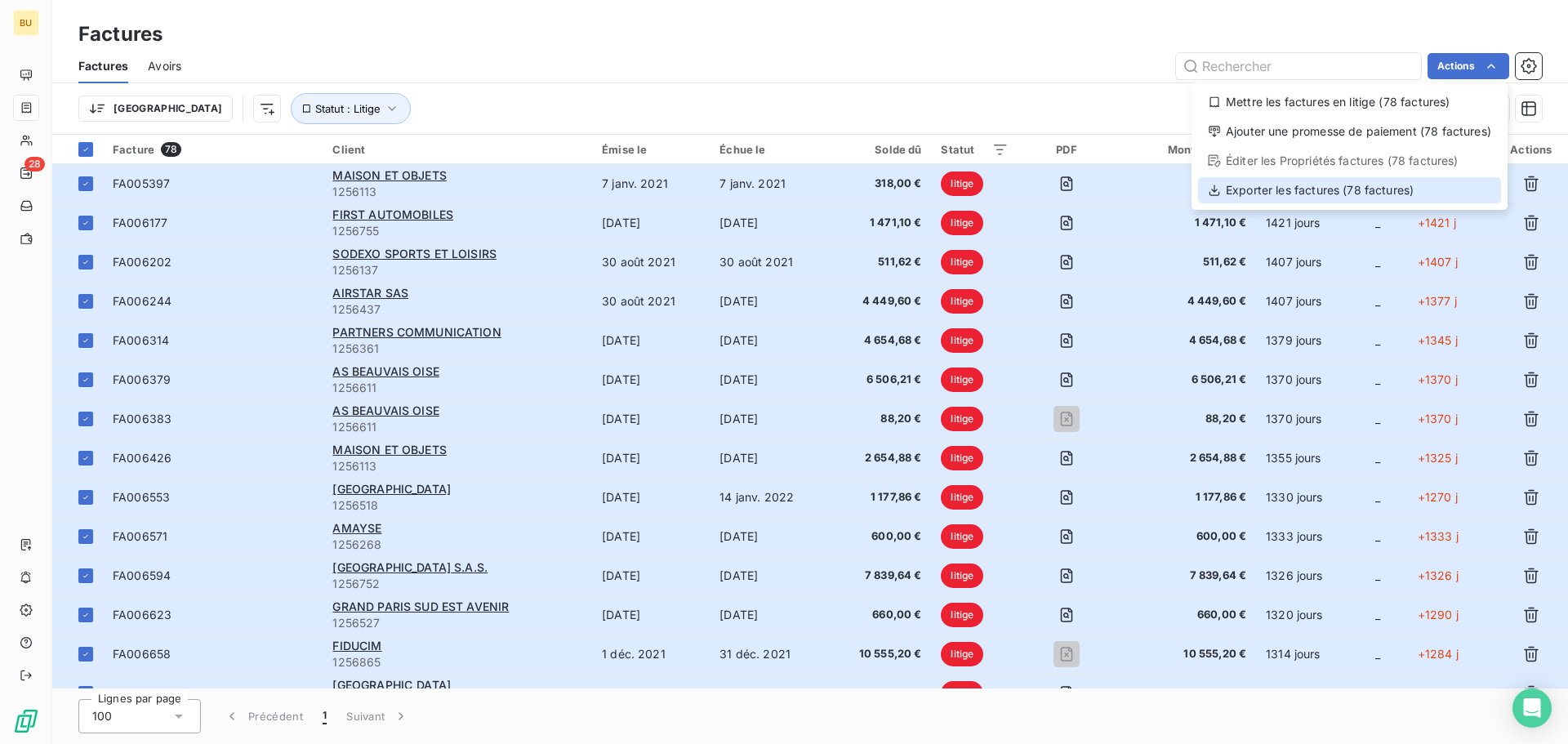 click on "Exporter les factures (78 factures)" at bounding box center (1349, 190) 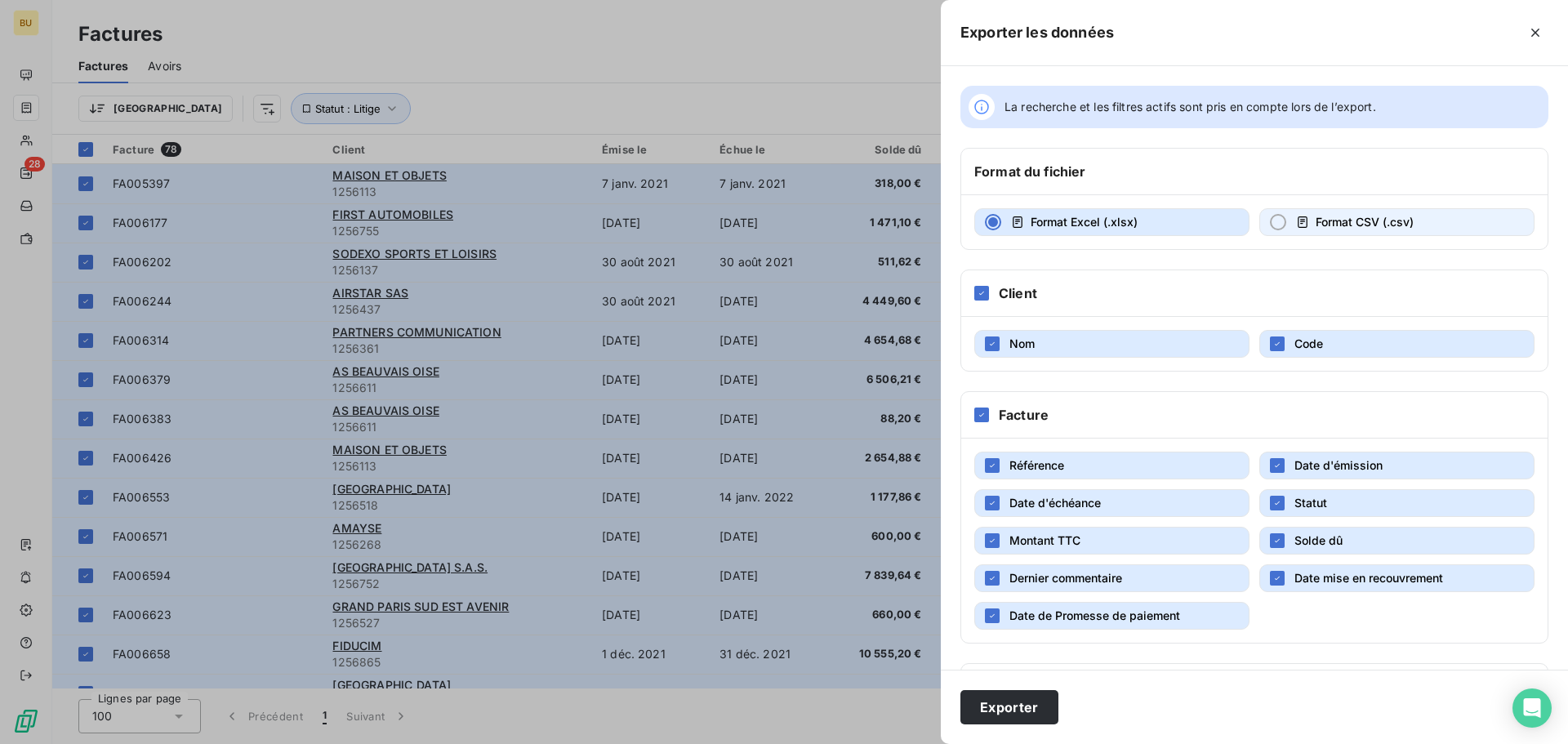 click at bounding box center (1278, 222) 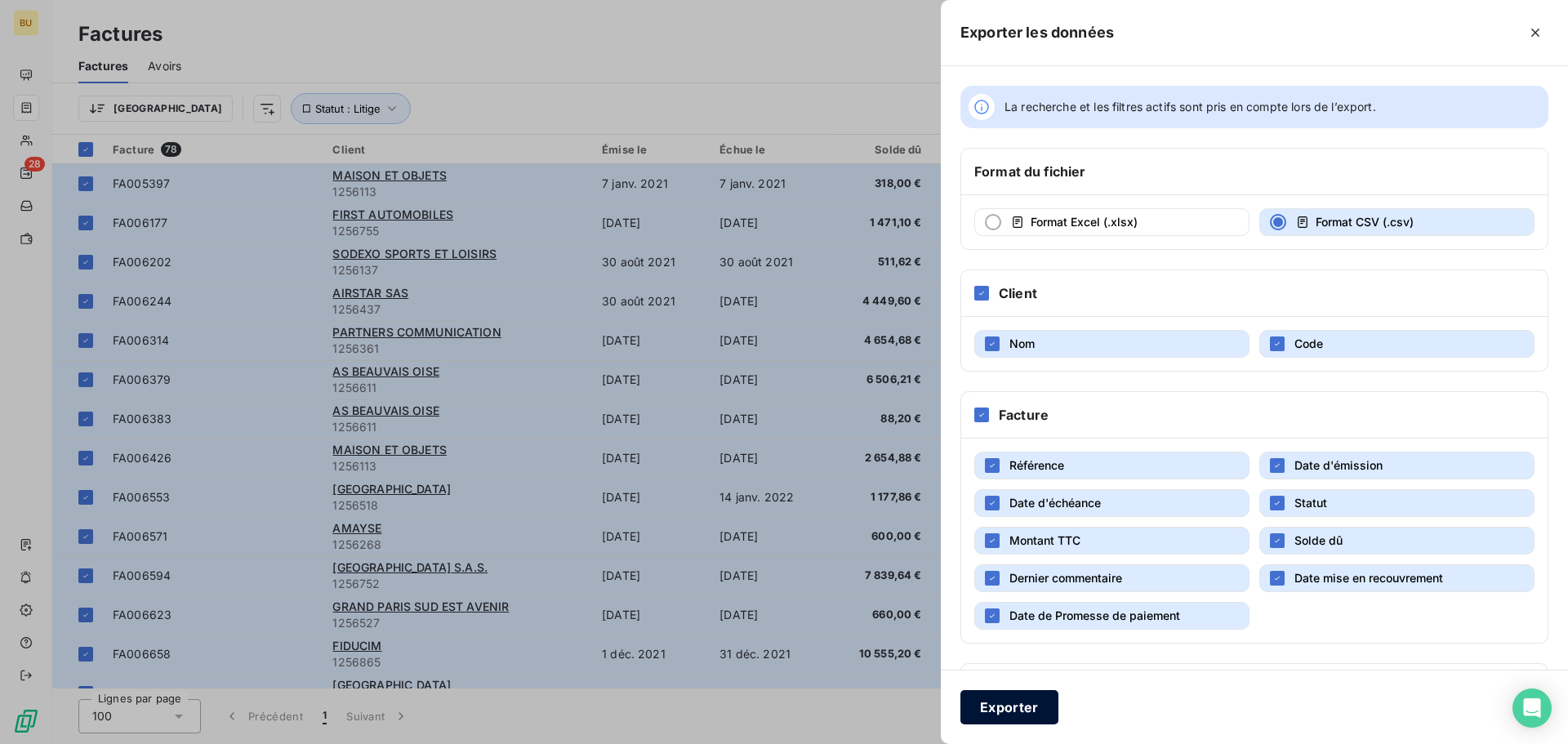 click on "Exporter" at bounding box center (1009, 707) 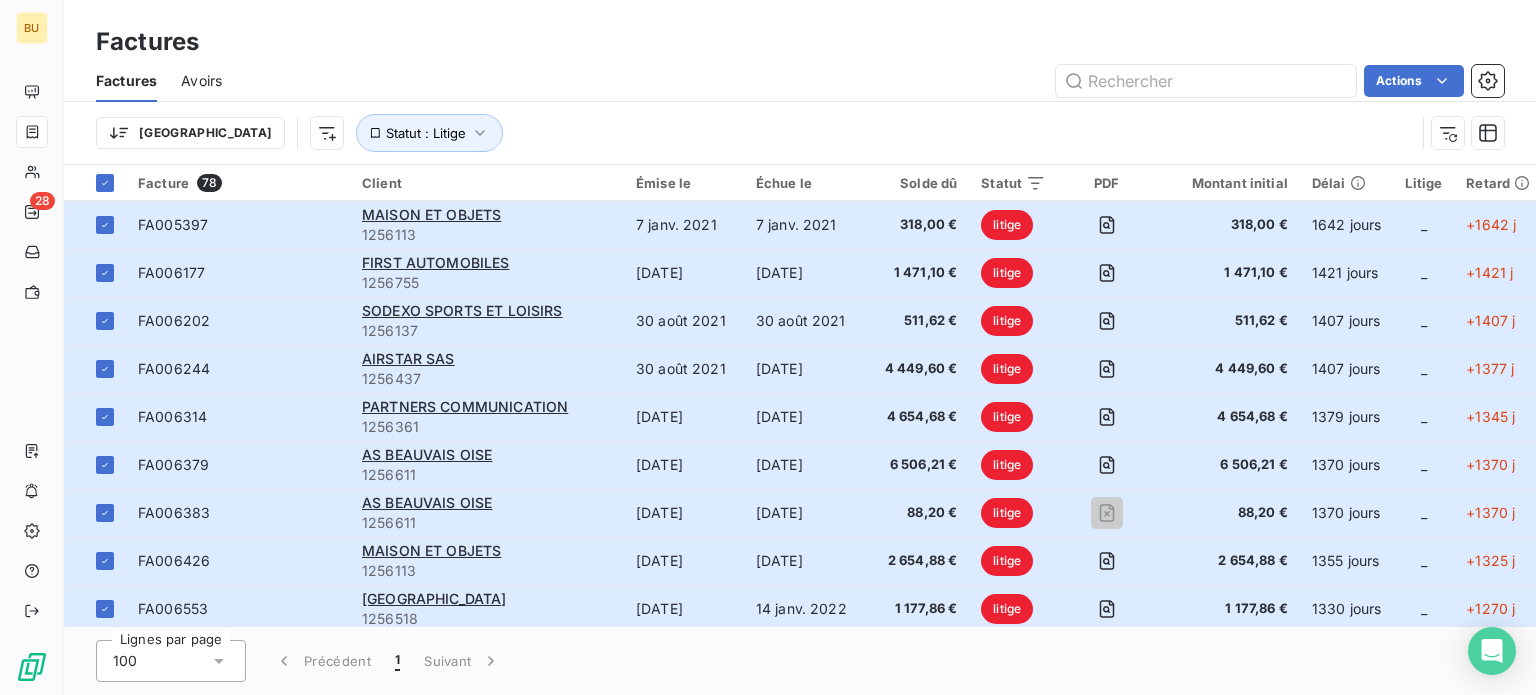 click on "Trier Statut  : Litige" at bounding box center [755, 133] 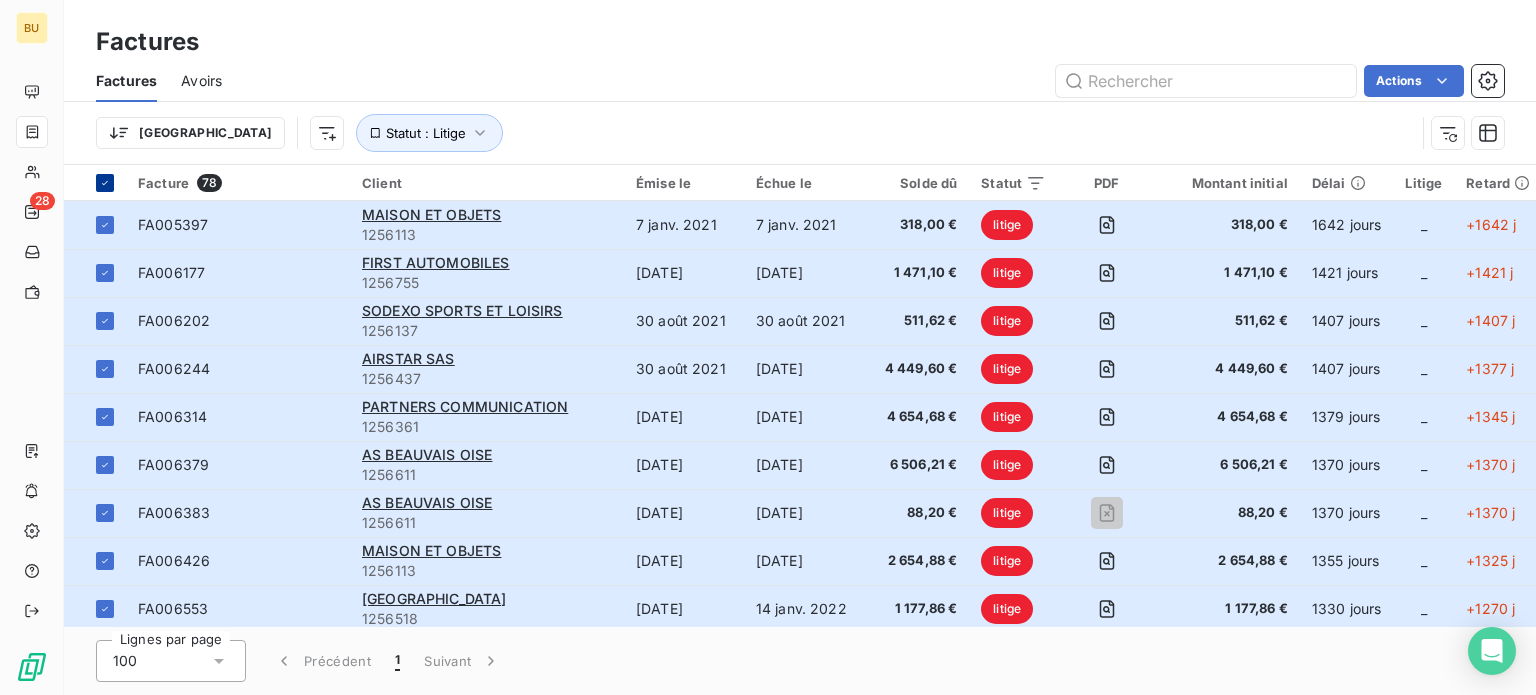 click 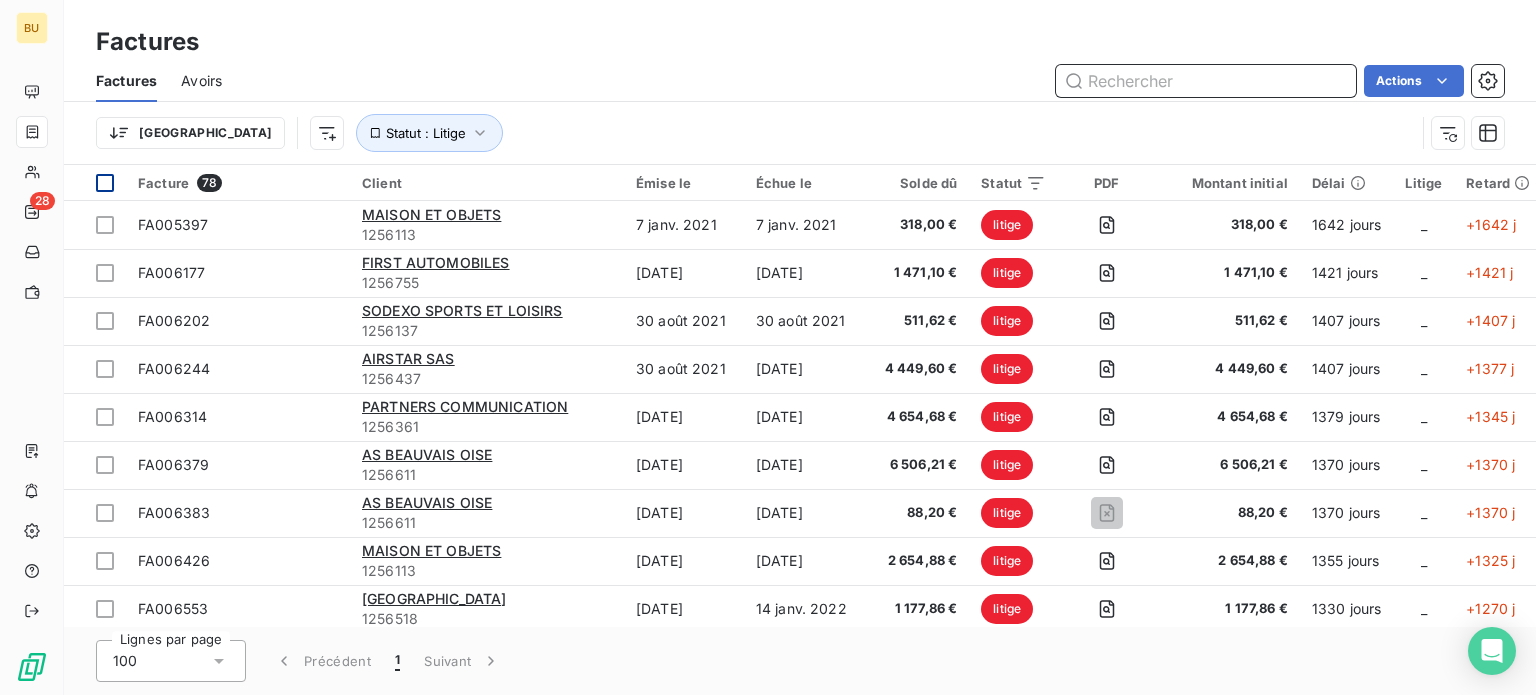click at bounding box center (1206, 81) 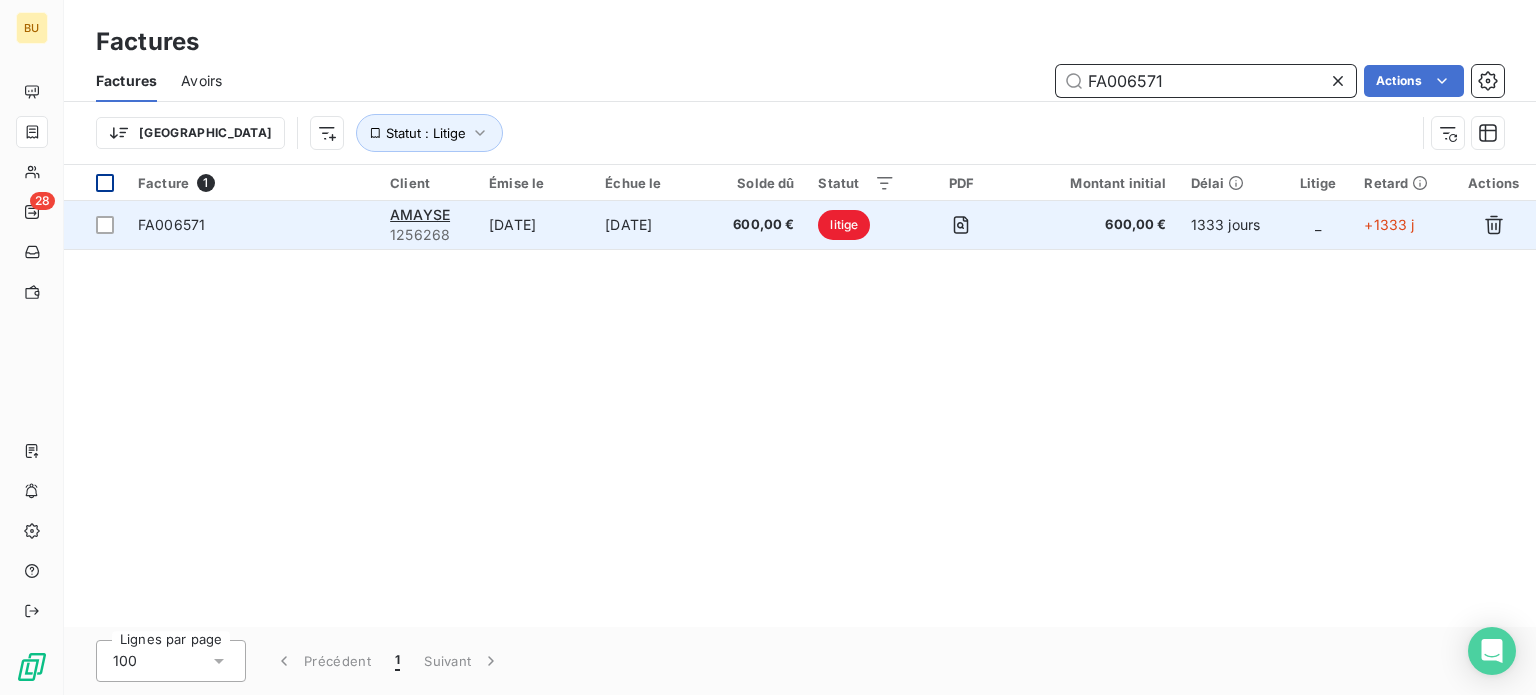 type on "FA006571" 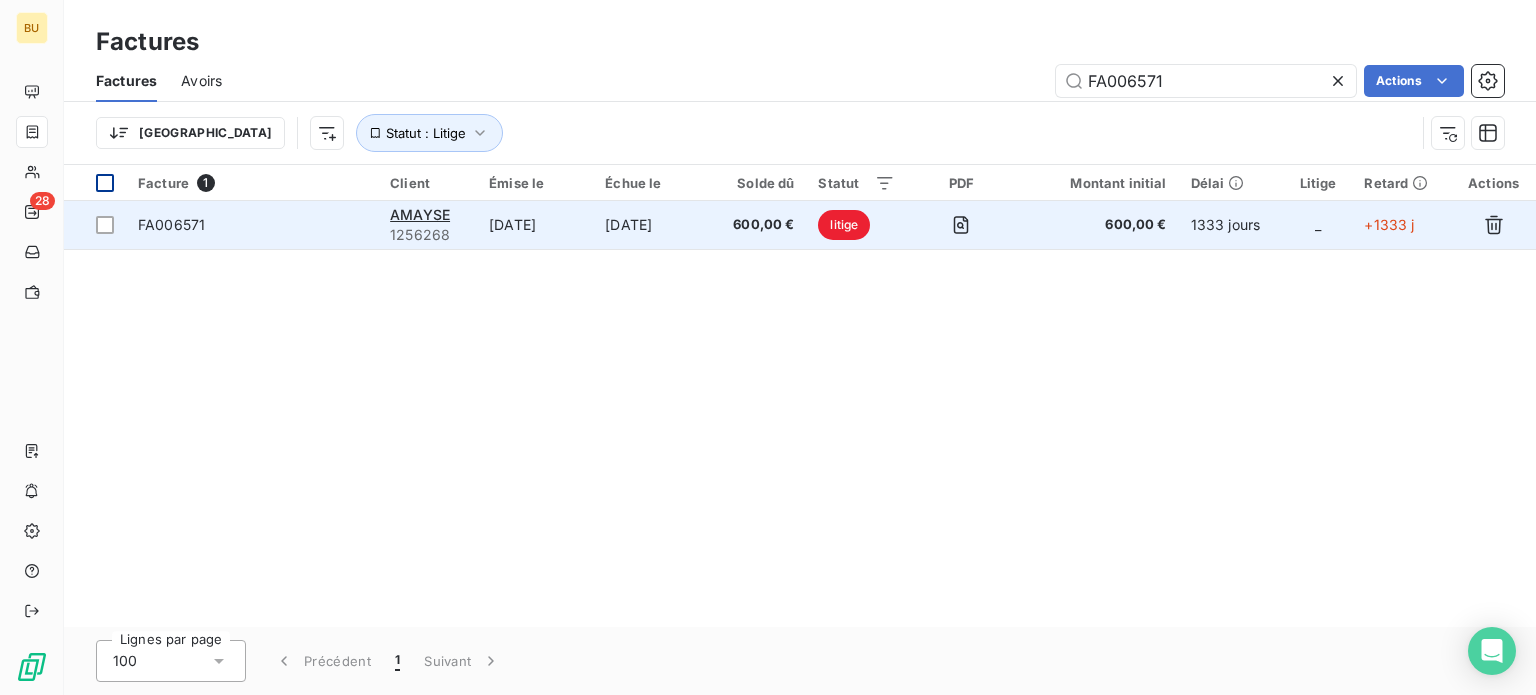 click on "600,00 €" at bounding box center [1097, 225] 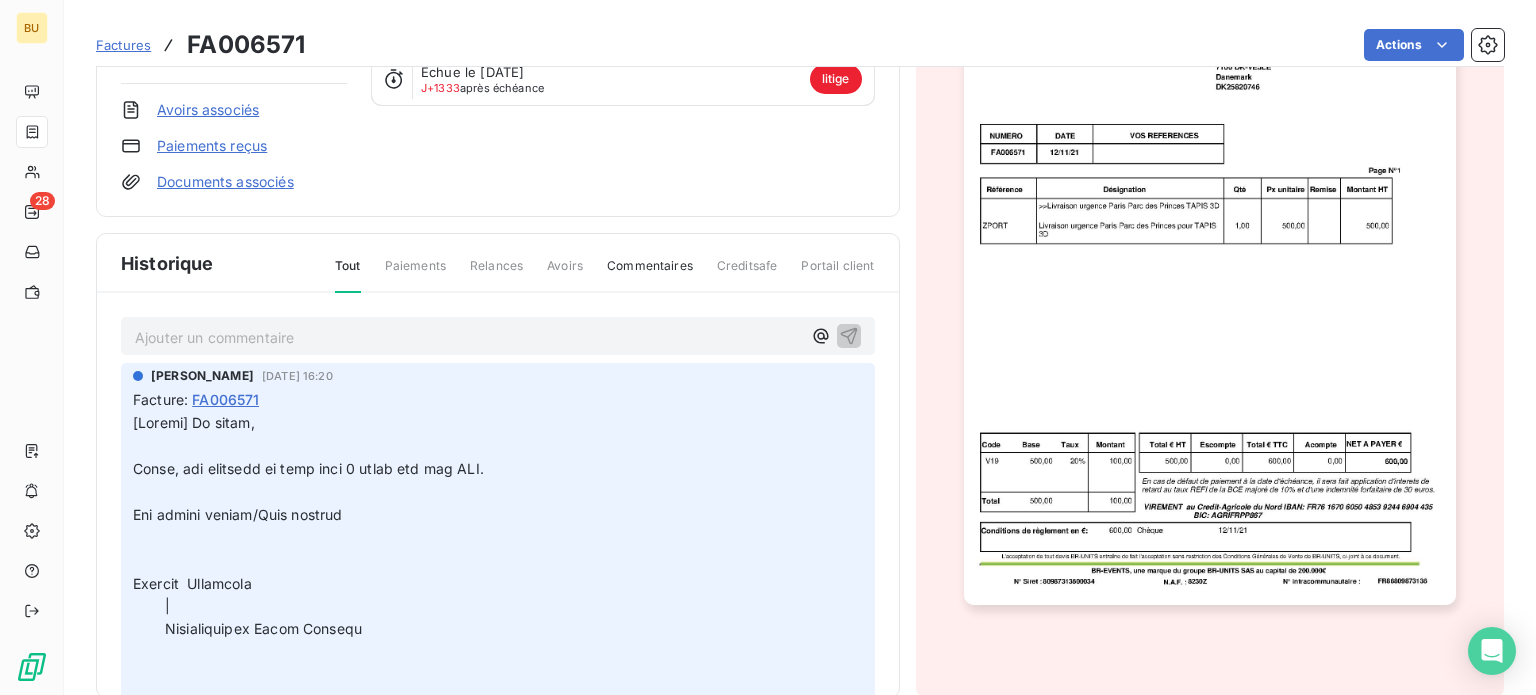 scroll, scrollTop: 294, scrollLeft: 0, axis: vertical 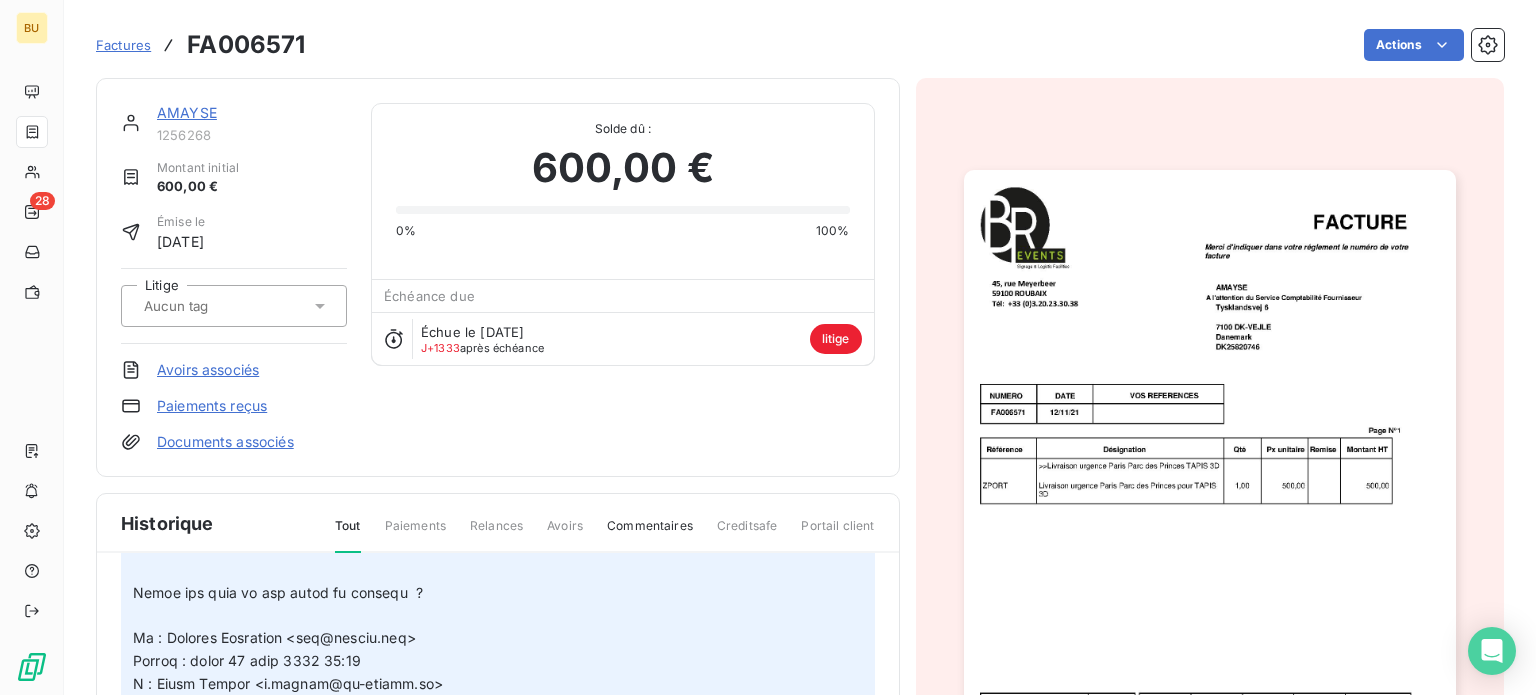 click on "Factures" at bounding box center (123, 45) 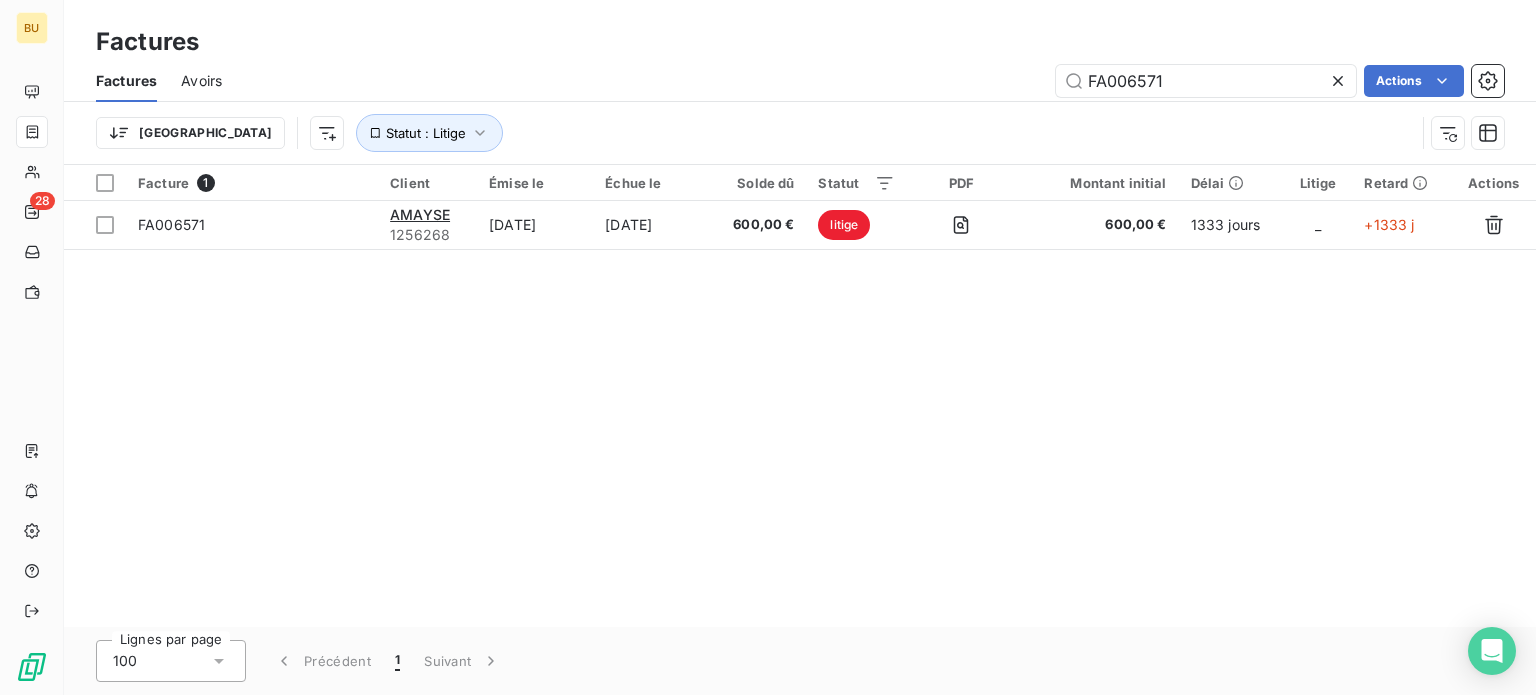 drag, startPoint x: 1201, startPoint y: 71, endPoint x: 943, endPoint y: 62, distance: 258.15692 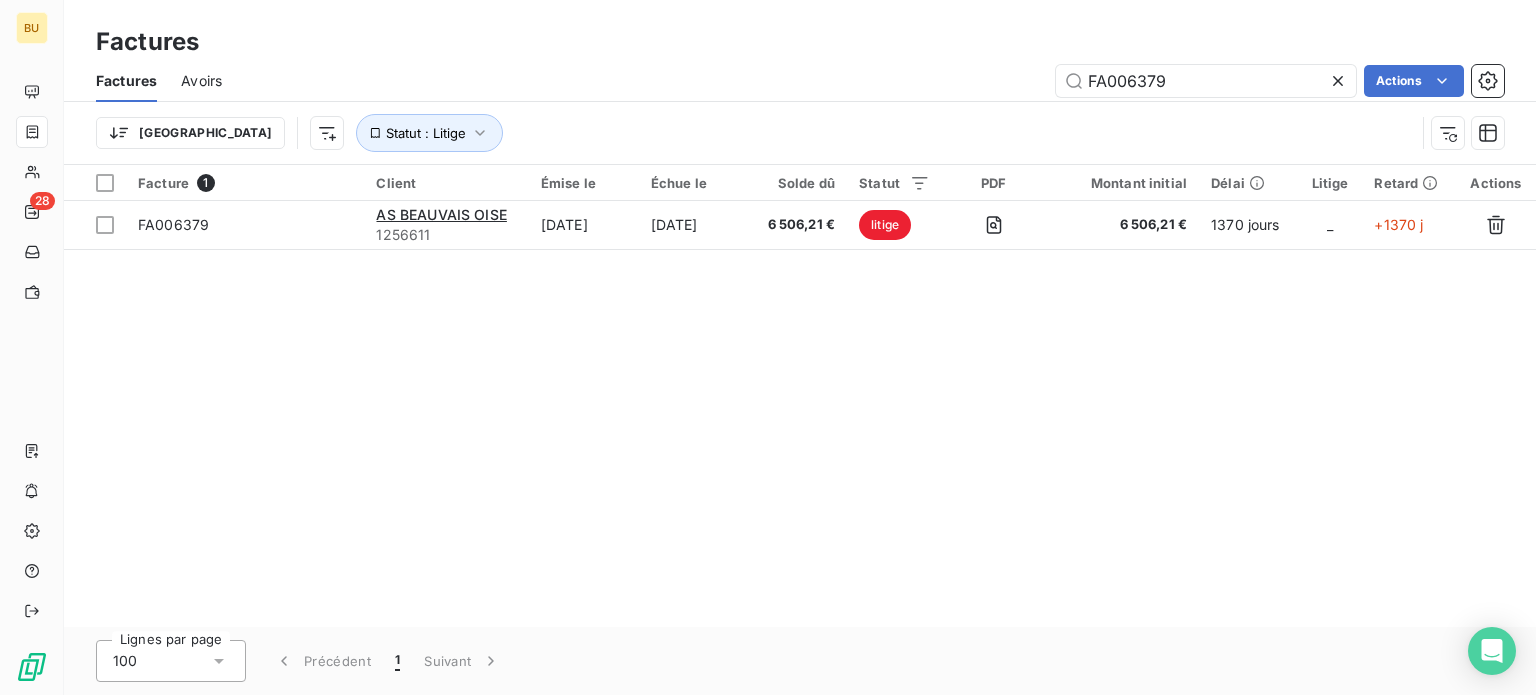 type on "FA006379" 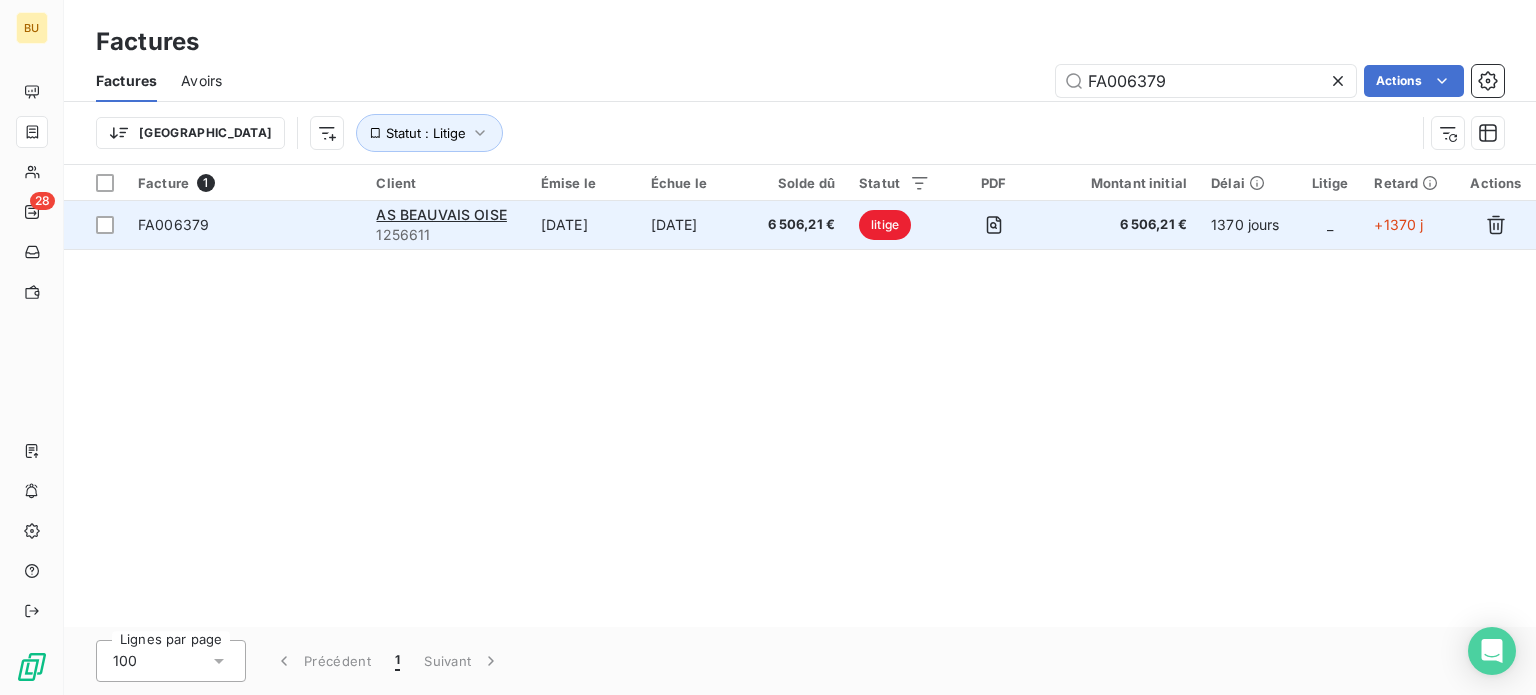 click on "6 506,21 €" at bounding box center (798, 225) 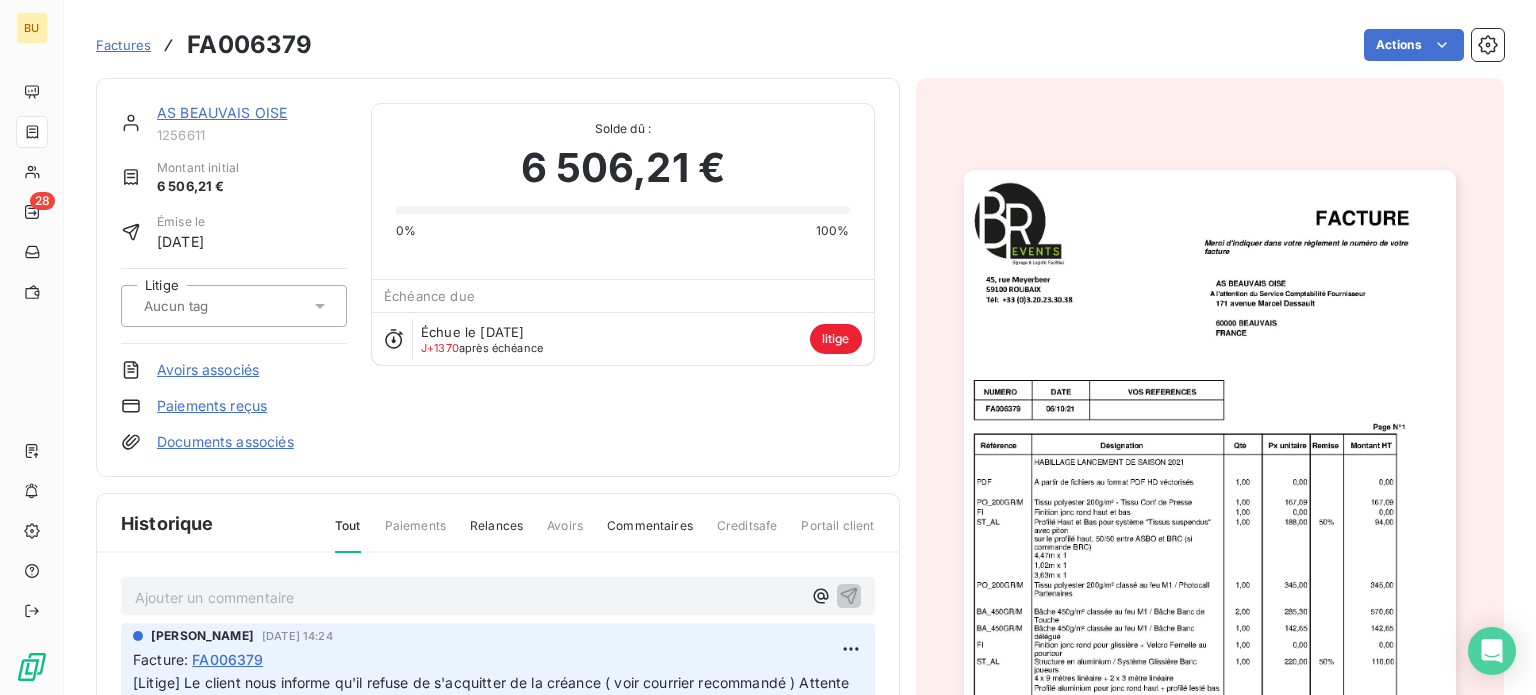 scroll, scrollTop: 37, scrollLeft: 0, axis: vertical 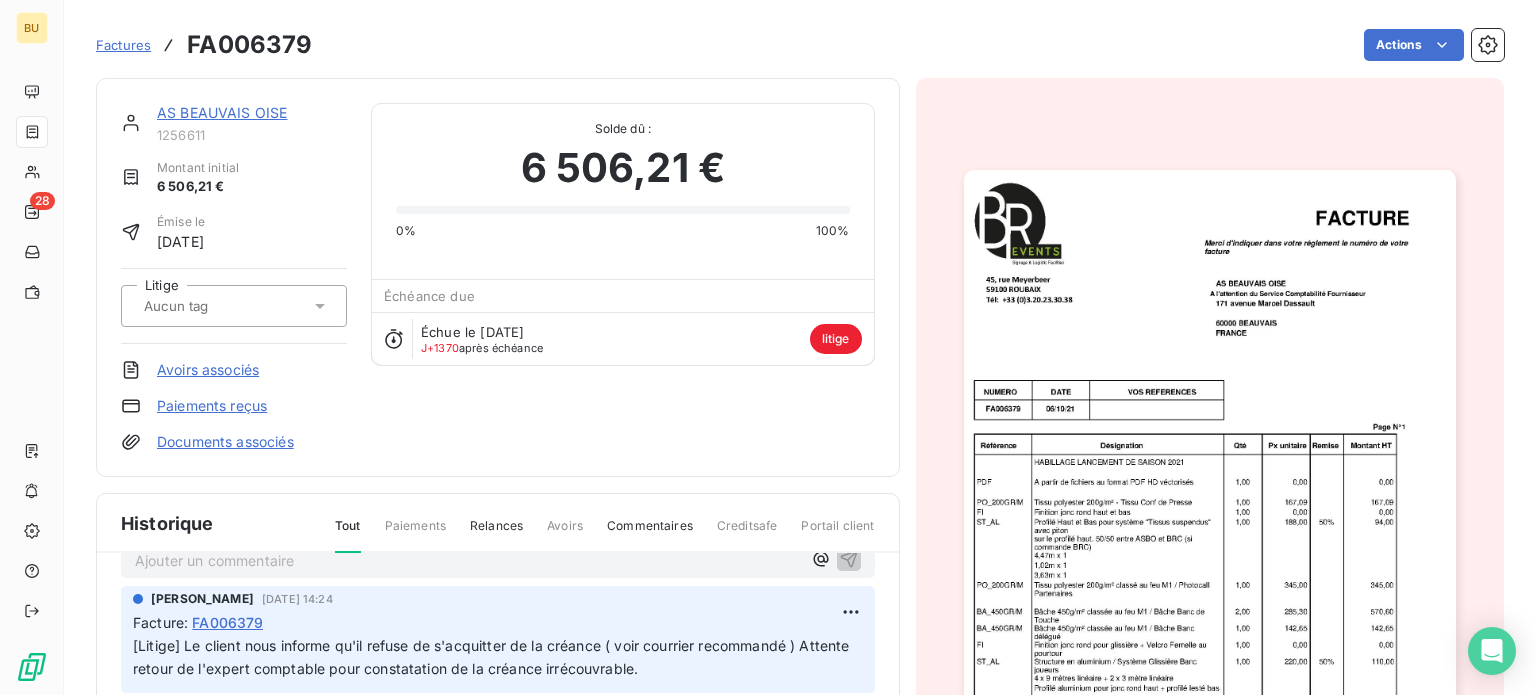 click on "Factures" at bounding box center (123, 45) 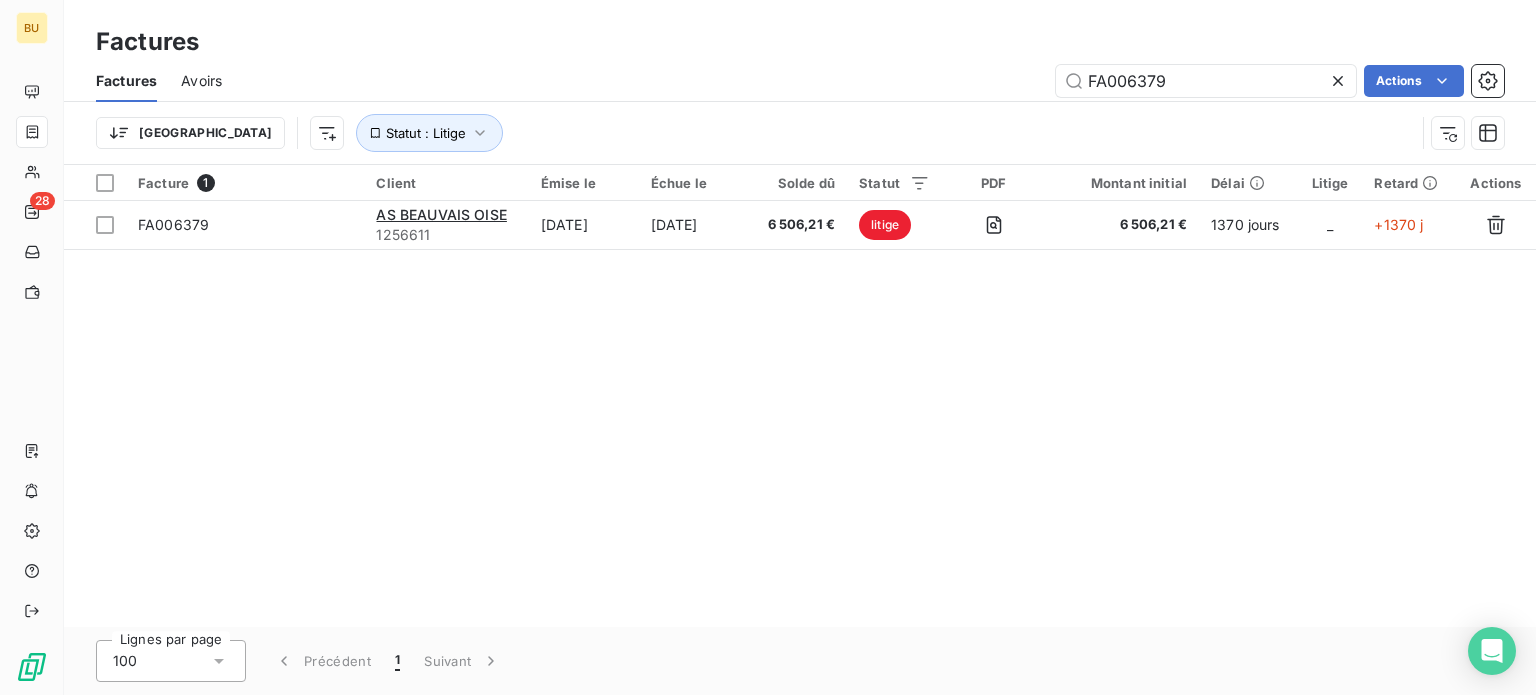 drag, startPoint x: 1227, startPoint y: 84, endPoint x: 889, endPoint y: 66, distance: 338.47894 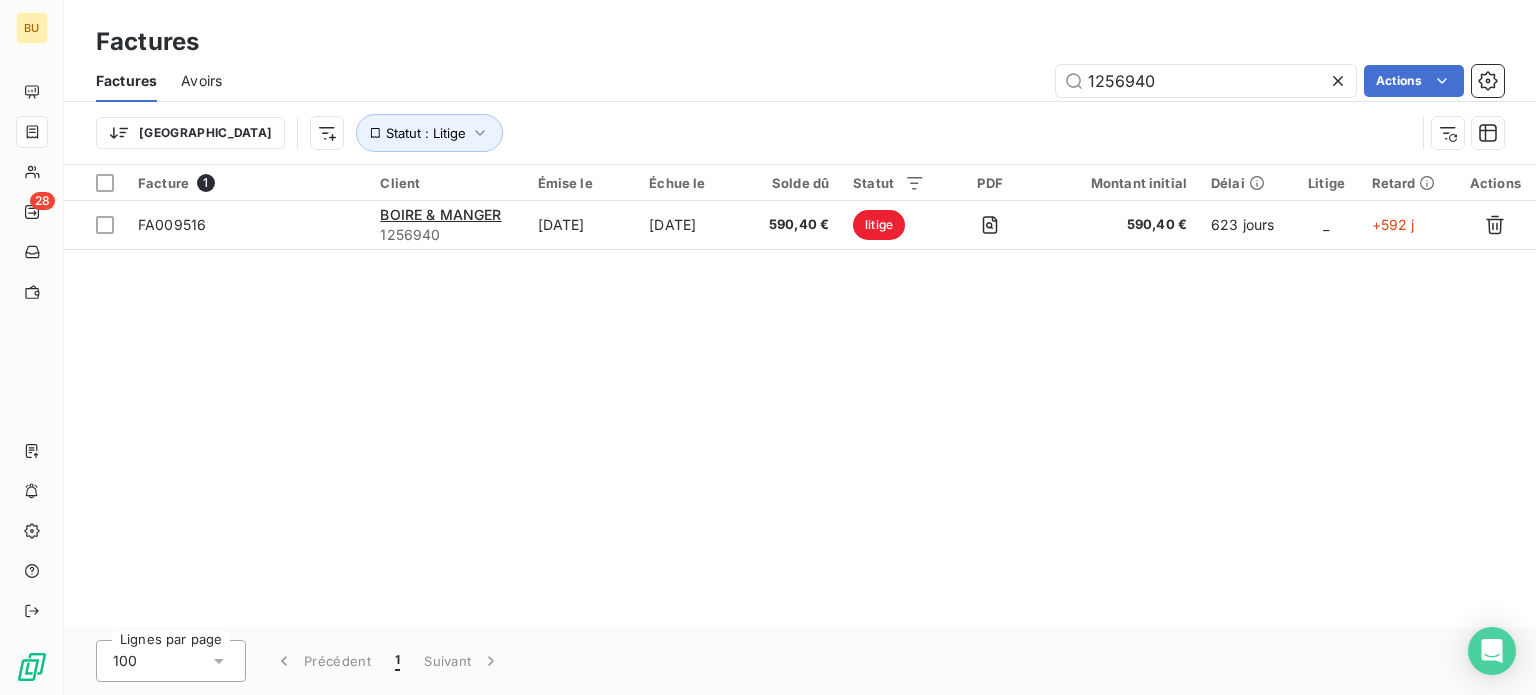 type on "1256940" 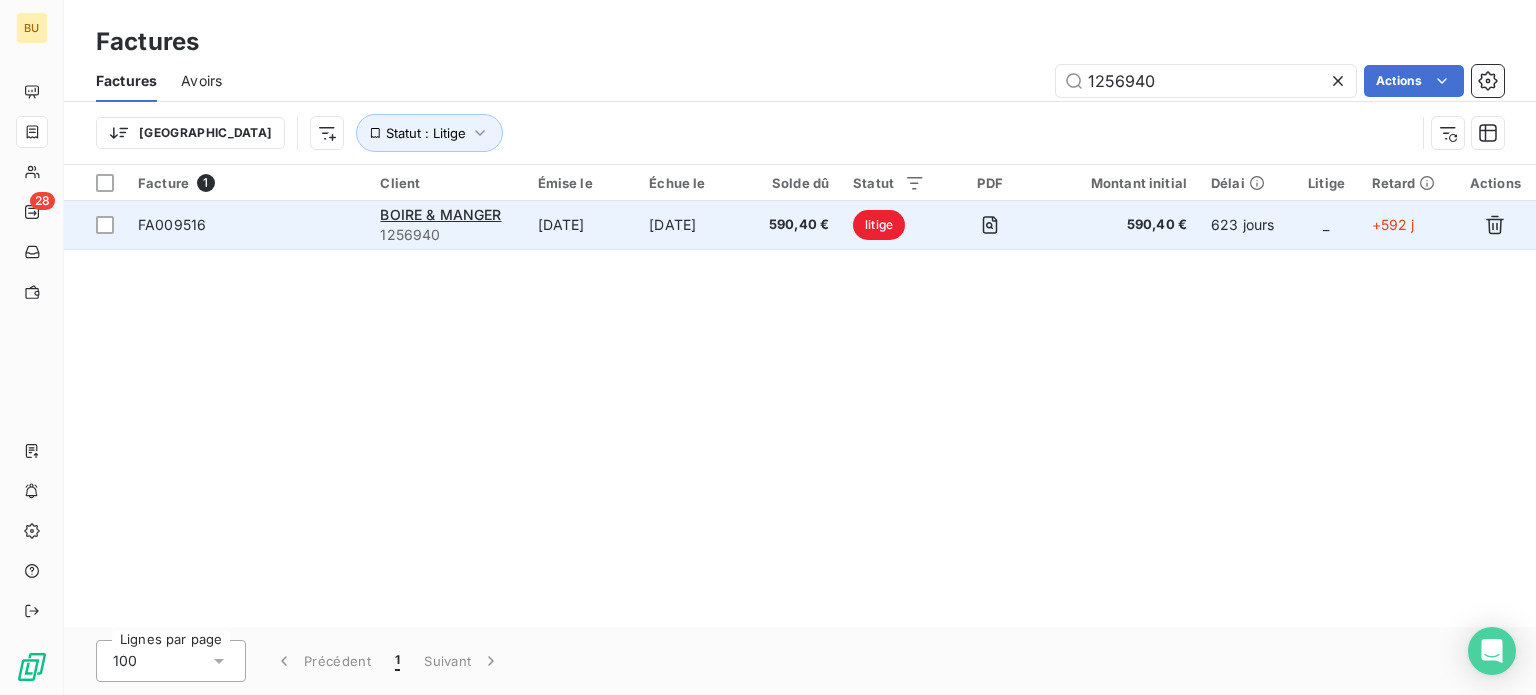 click on "[DATE]" at bounding box center [693, 225] 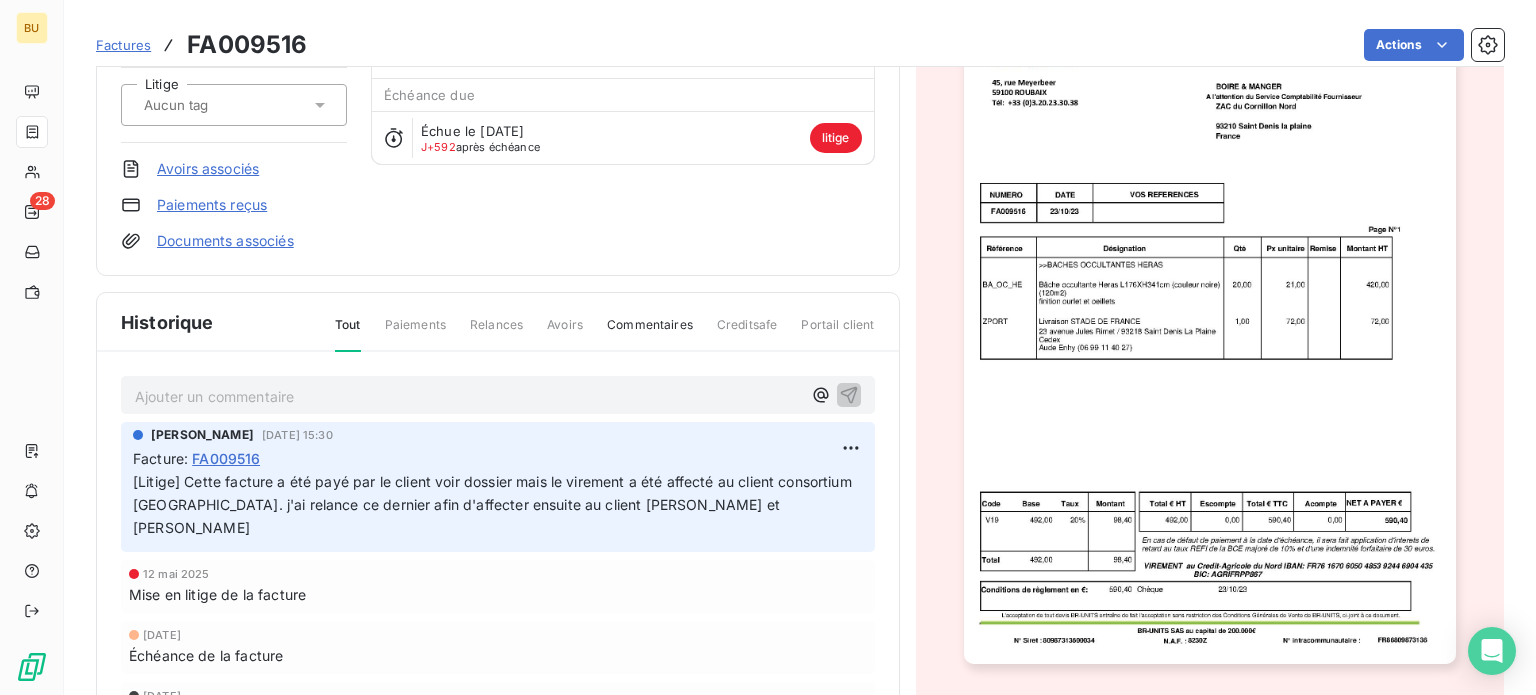 scroll, scrollTop: 0, scrollLeft: 0, axis: both 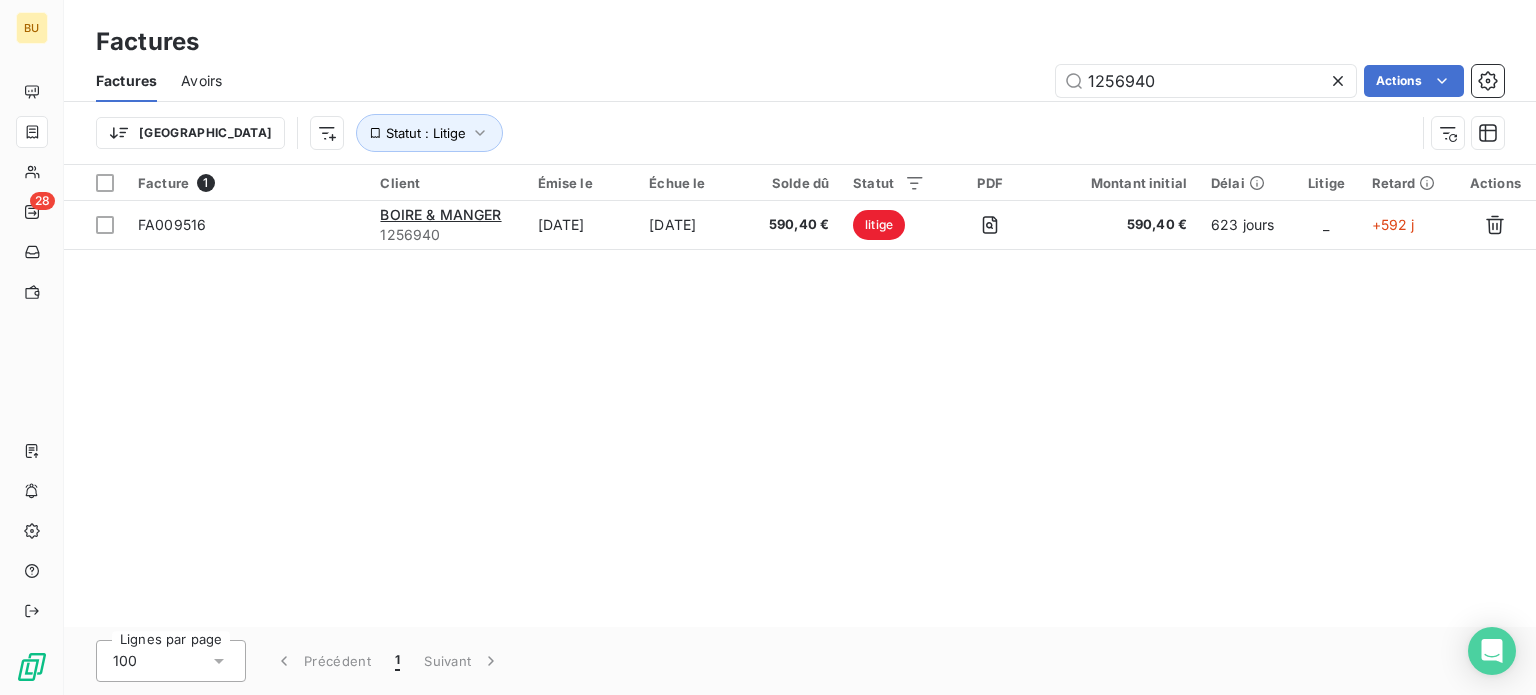 drag, startPoint x: 1194, startPoint y: 79, endPoint x: 896, endPoint y: 65, distance: 298.32867 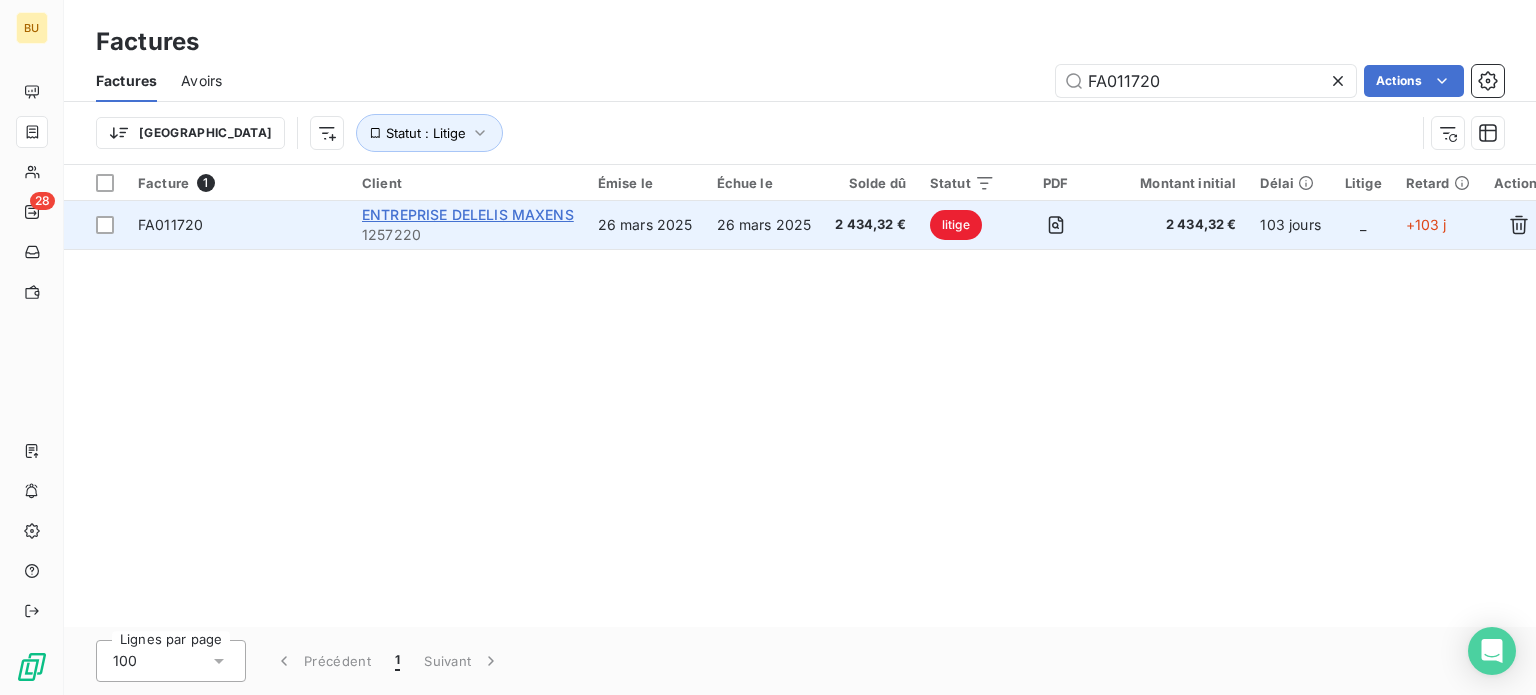 type on "FA011720" 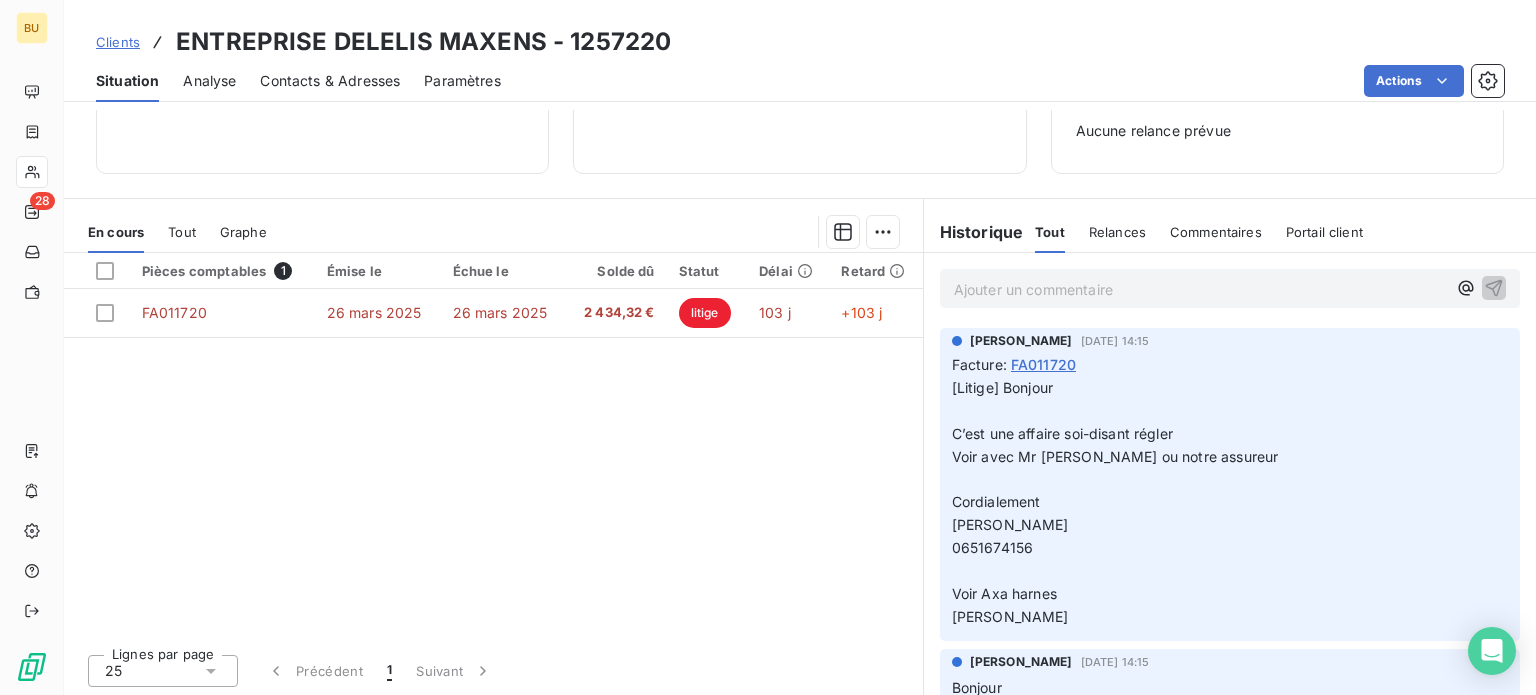 scroll, scrollTop: 289, scrollLeft: 0, axis: vertical 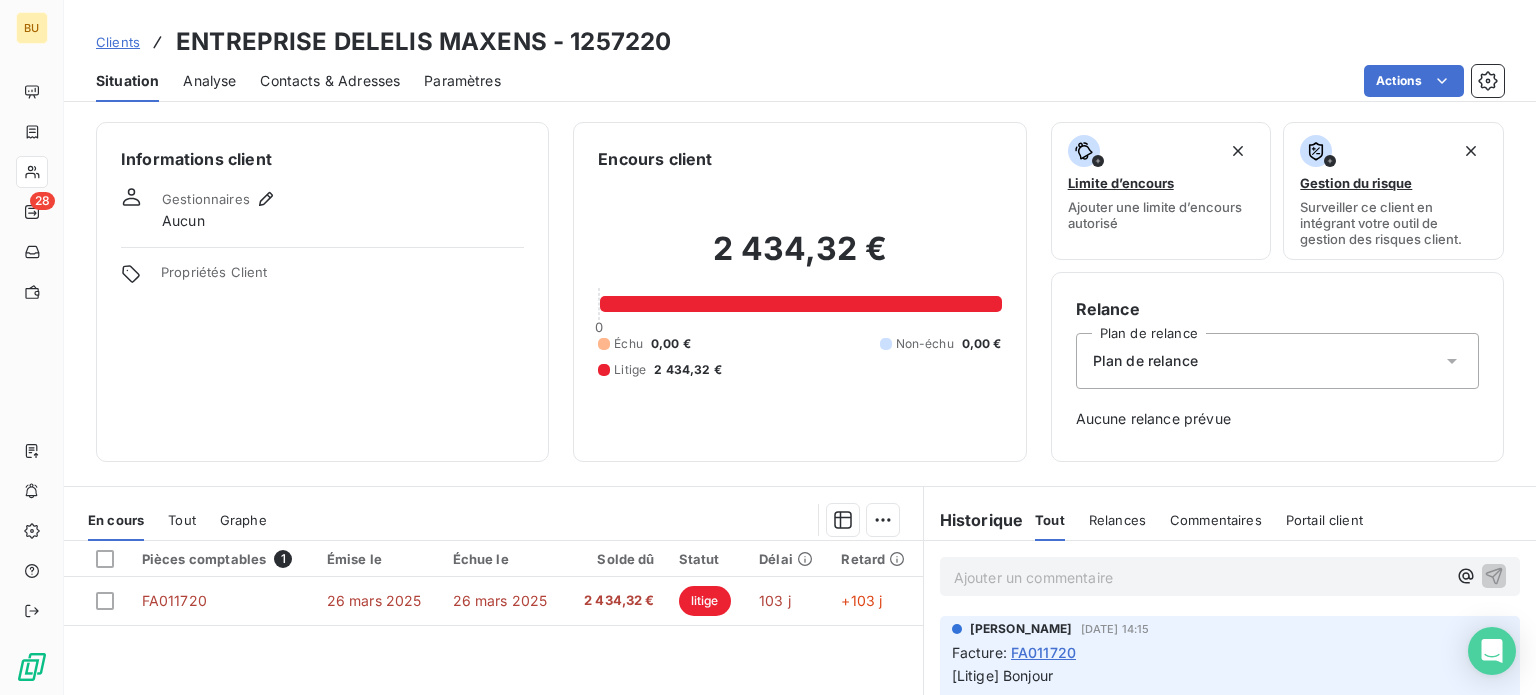 click on "Clients" at bounding box center [118, 42] 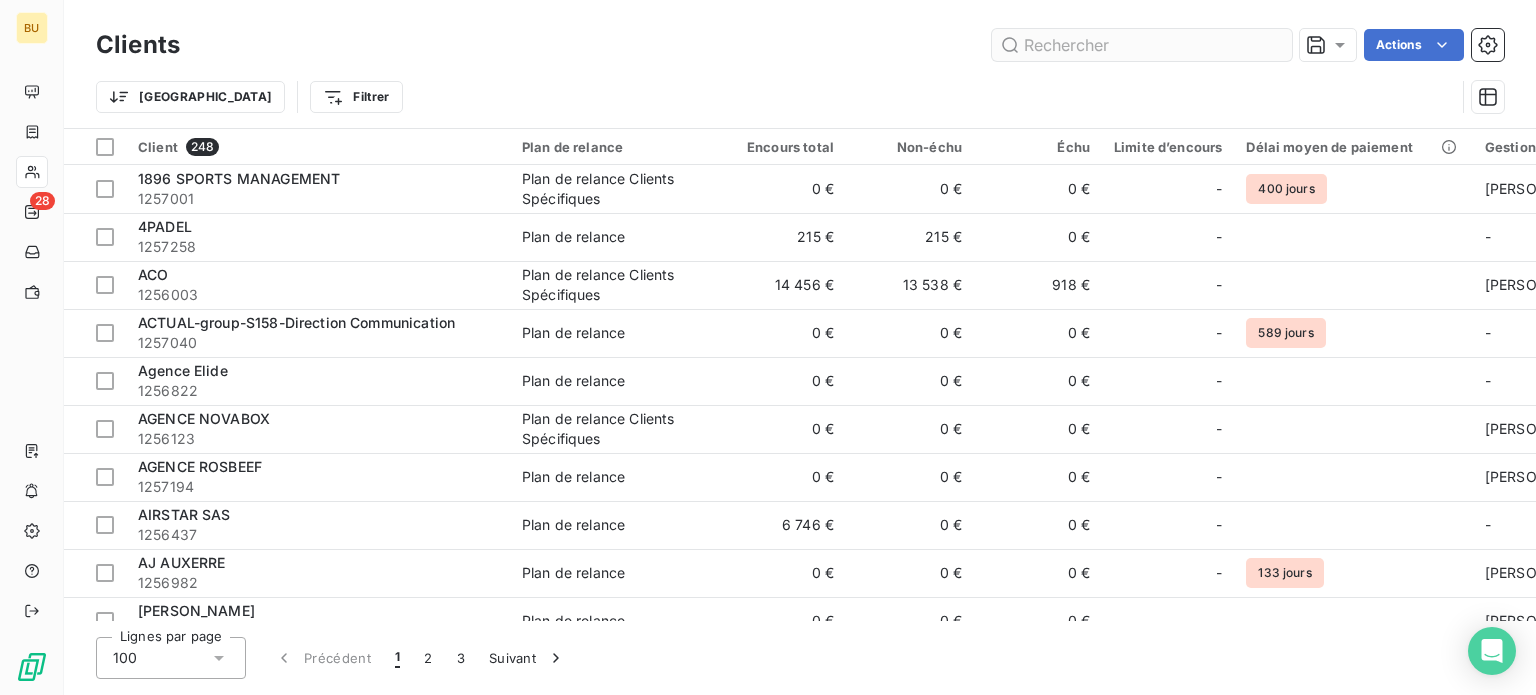 click at bounding box center [1142, 45] 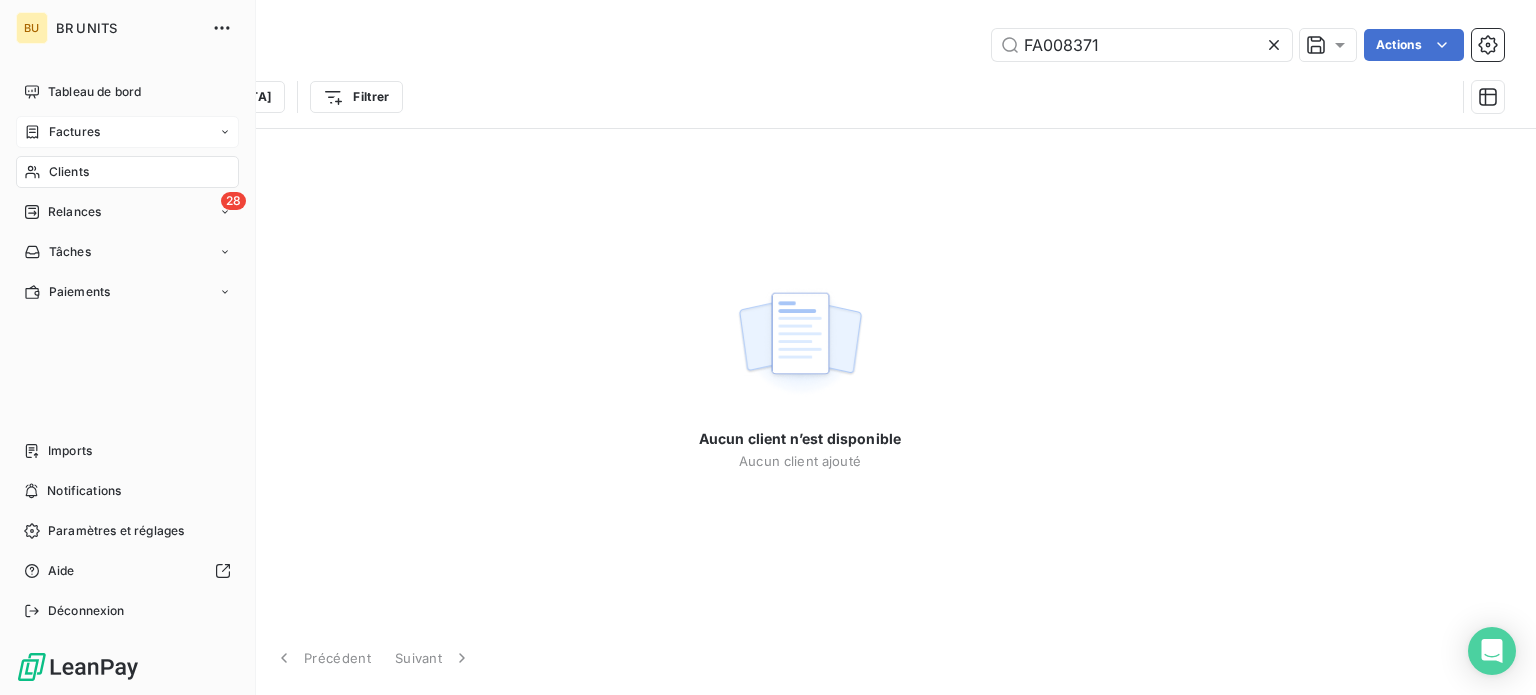 type on "FA008371" 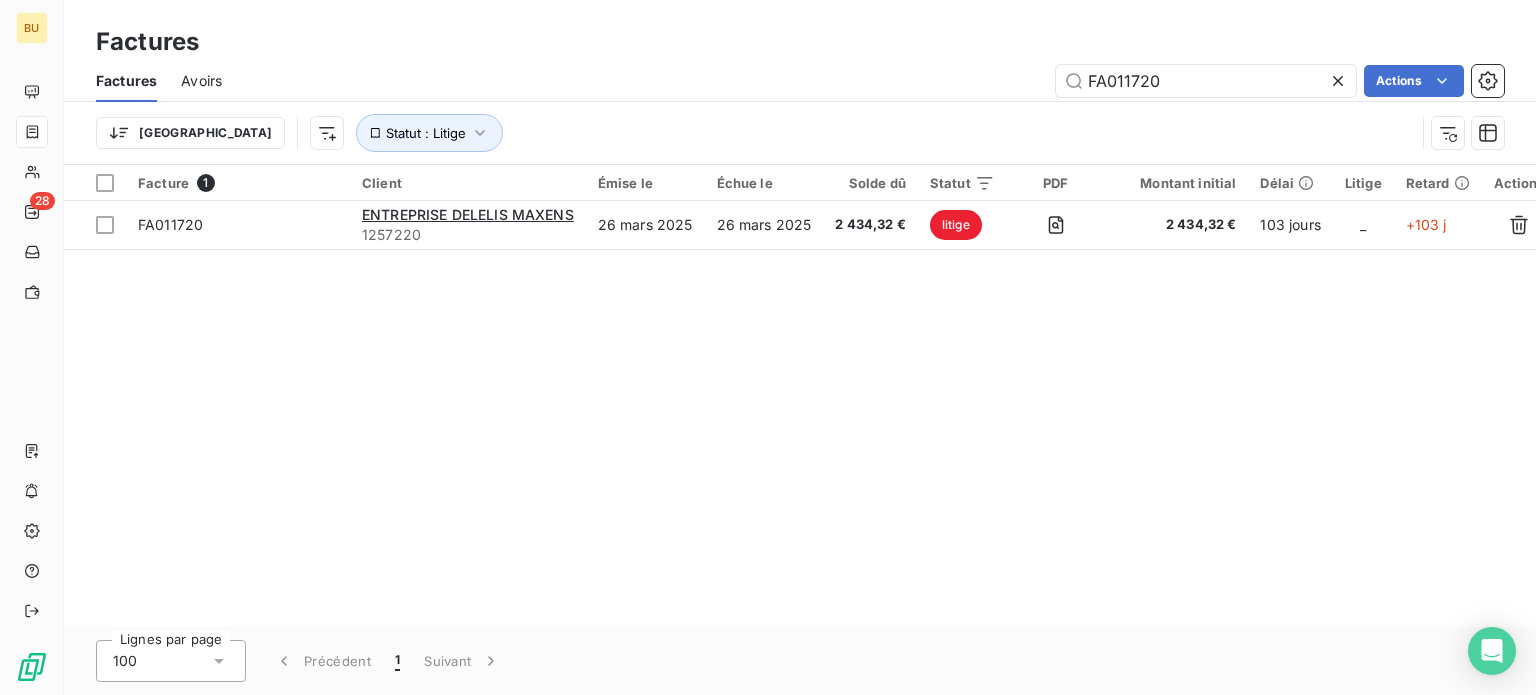 drag, startPoint x: 1236, startPoint y: 65, endPoint x: 995, endPoint y: 78, distance: 241.35037 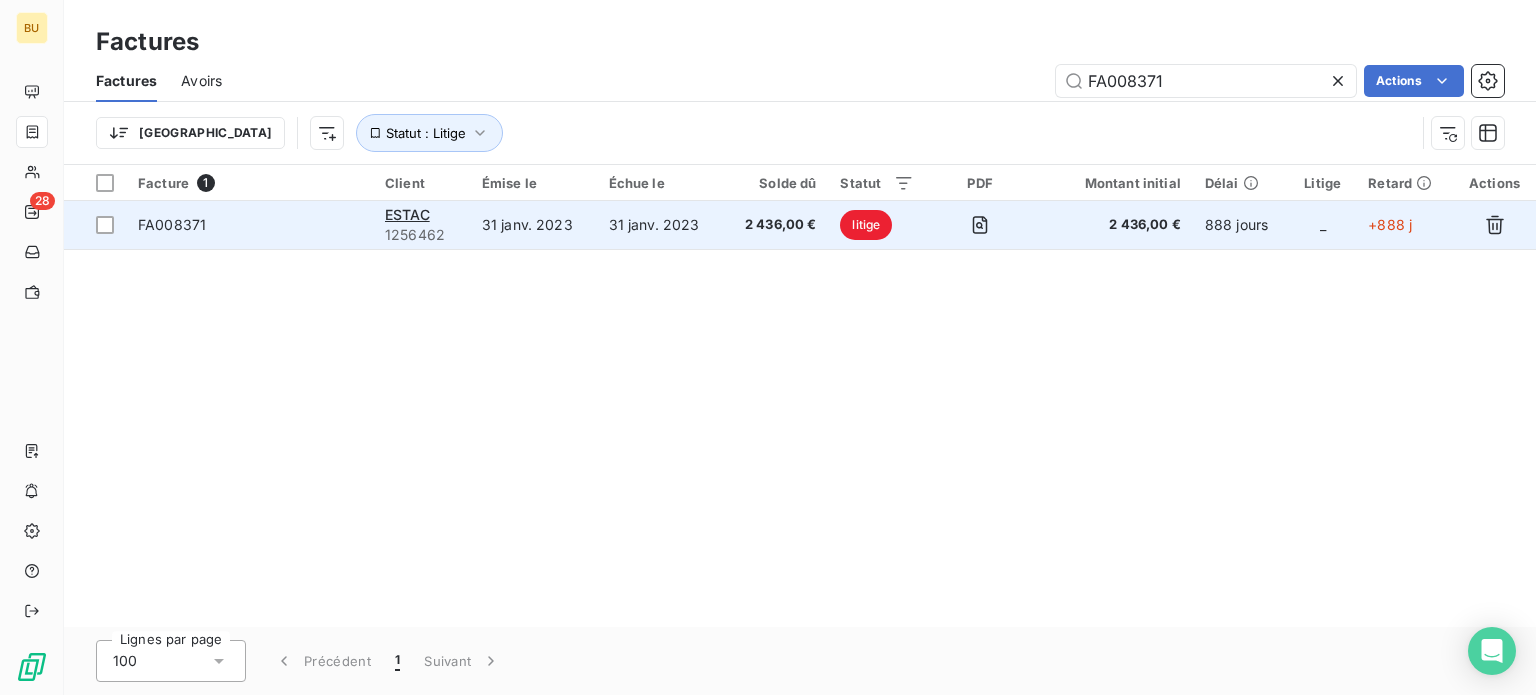 type on "FA008371" 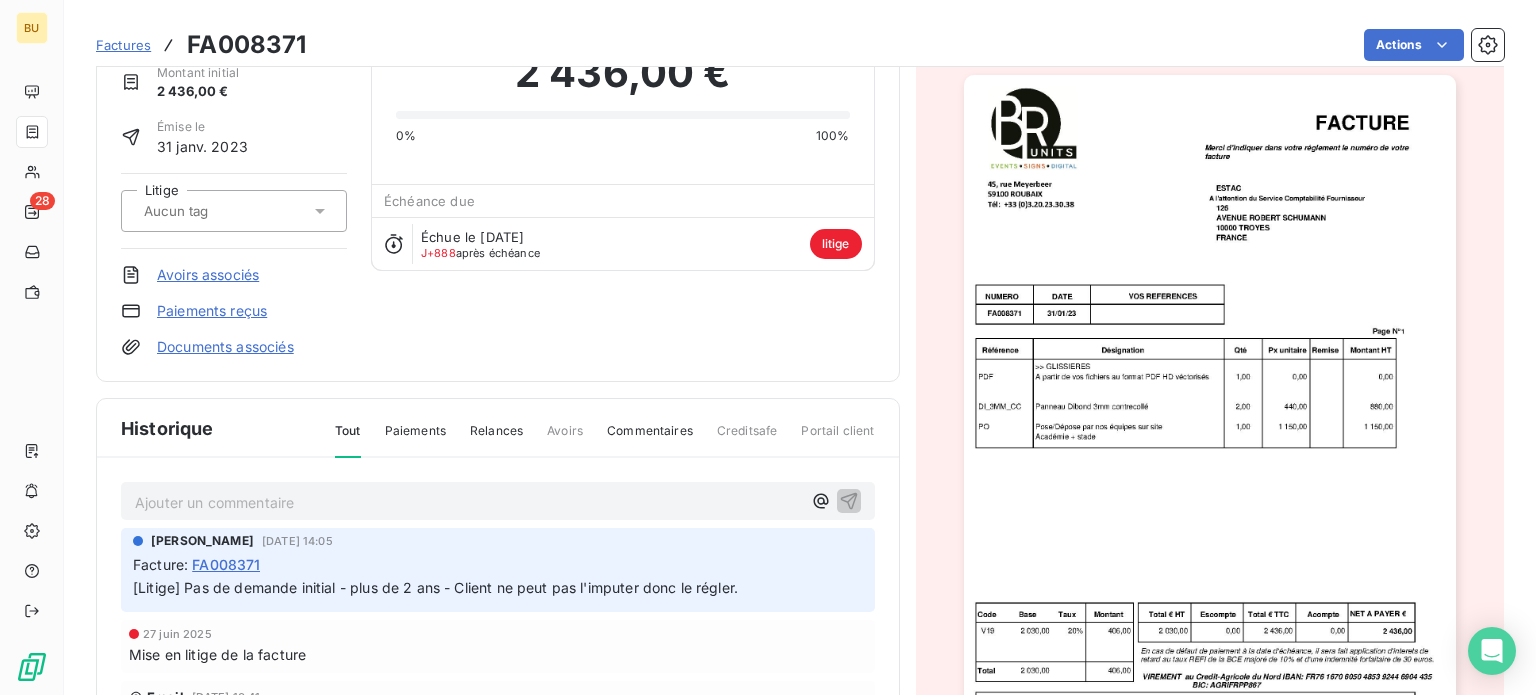 scroll, scrollTop: 200, scrollLeft: 0, axis: vertical 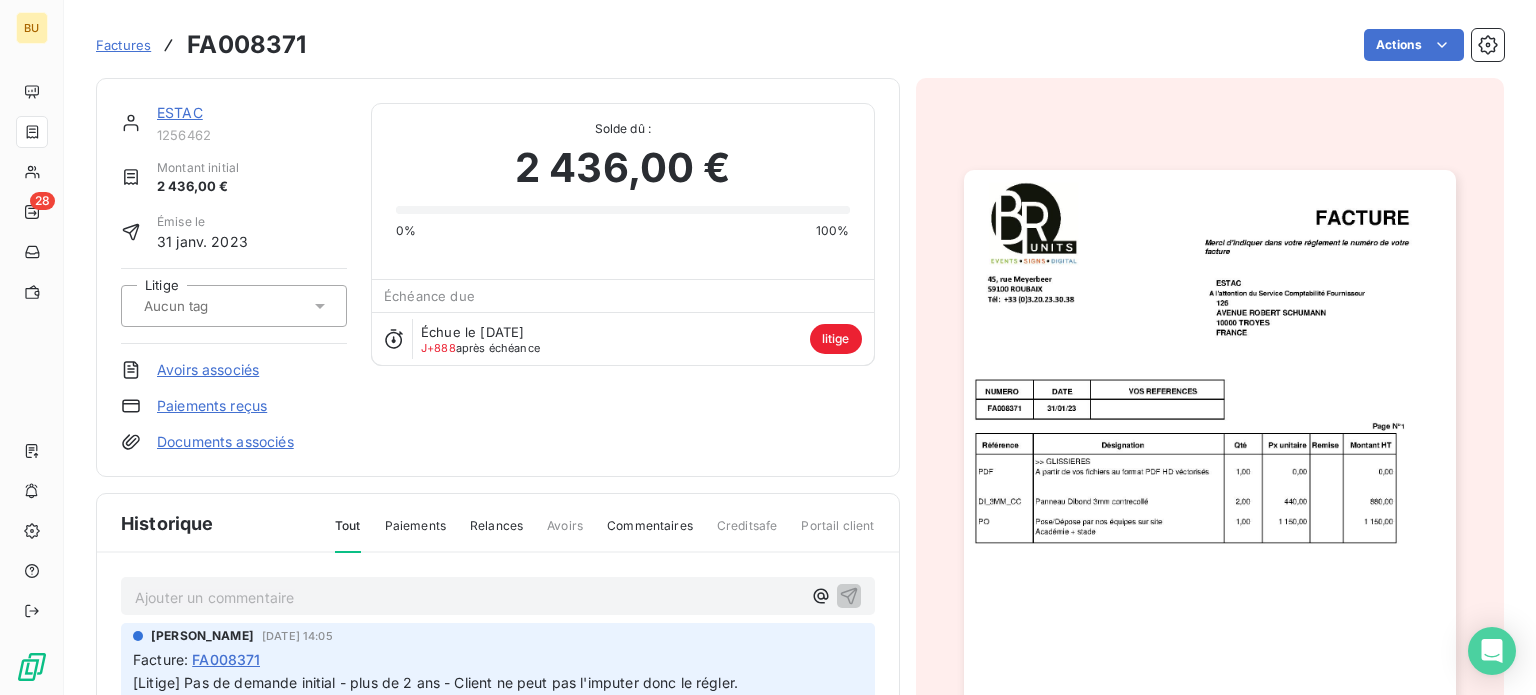 click on "Factures" at bounding box center (123, 45) 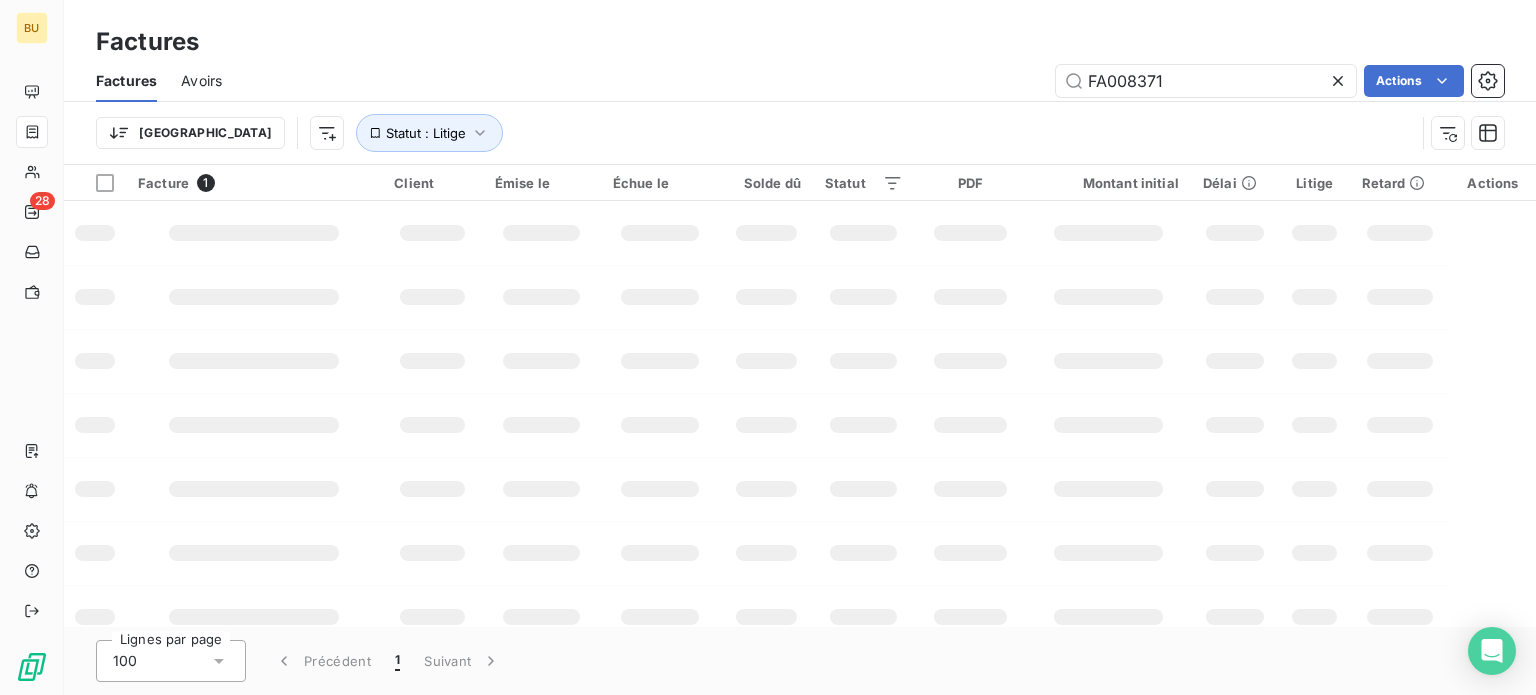 drag, startPoint x: 1188, startPoint y: 87, endPoint x: 953, endPoint y: 62, distance: 236.32605 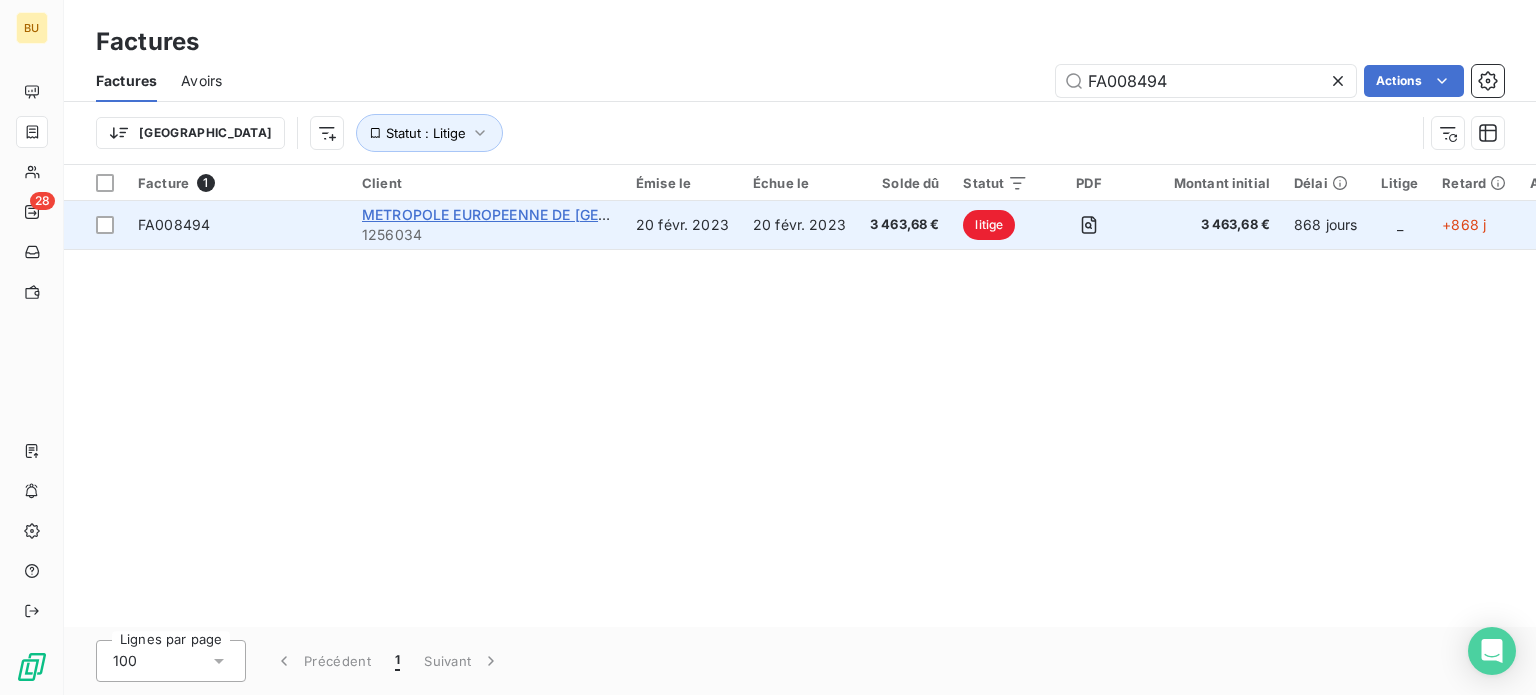 type on "FA008494" 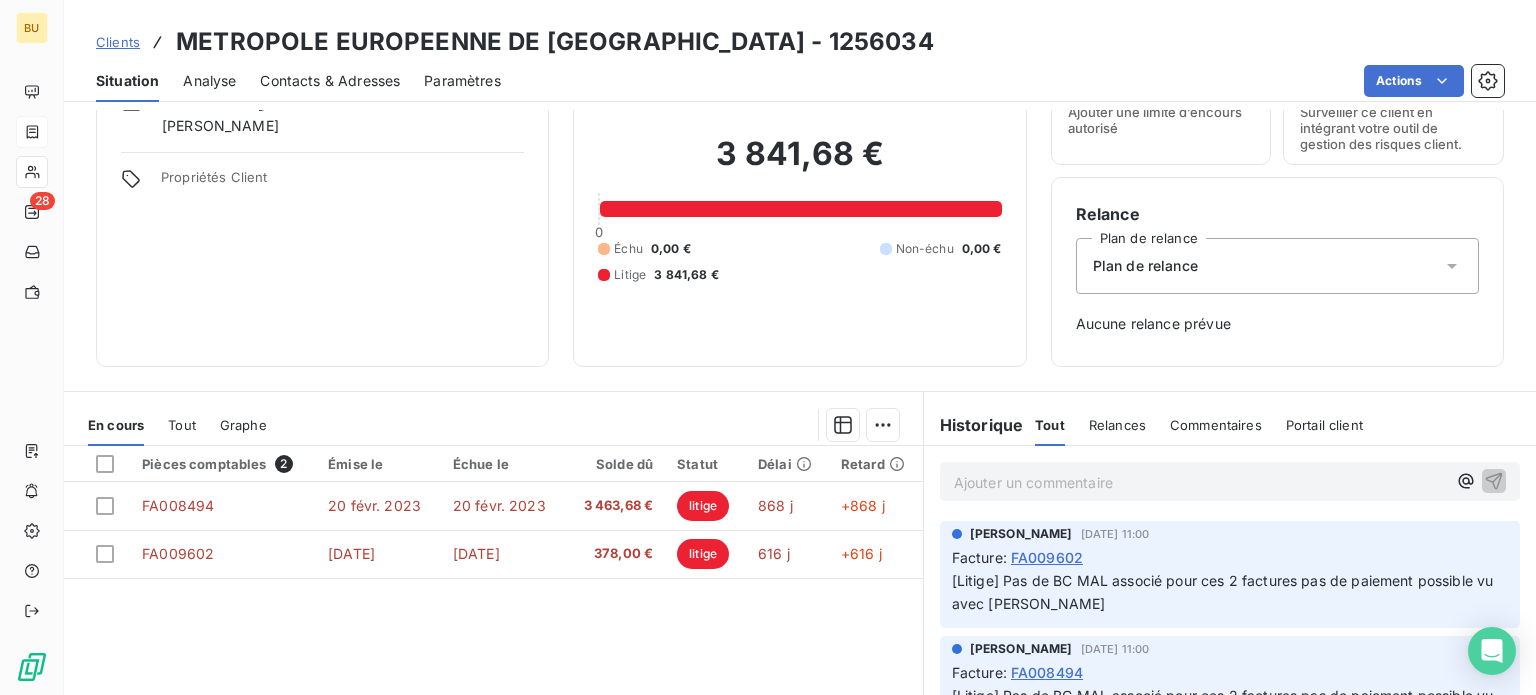 scroll, scrollTop: 200, scrollLeft: 0, axis: vertical 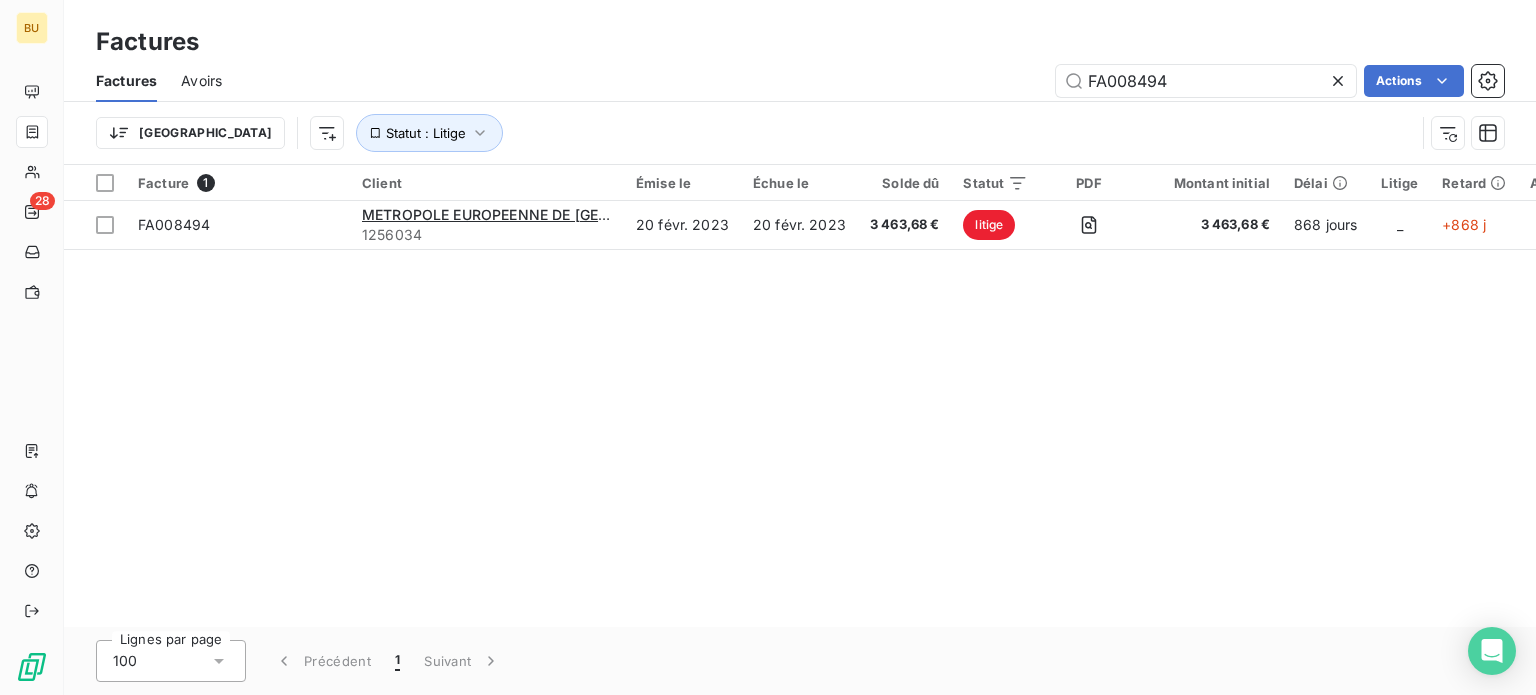 drag, startPoint x: 1200, startPoint y: 83, endPoint x: 924, endPoint y: 80, distance: 276.0163 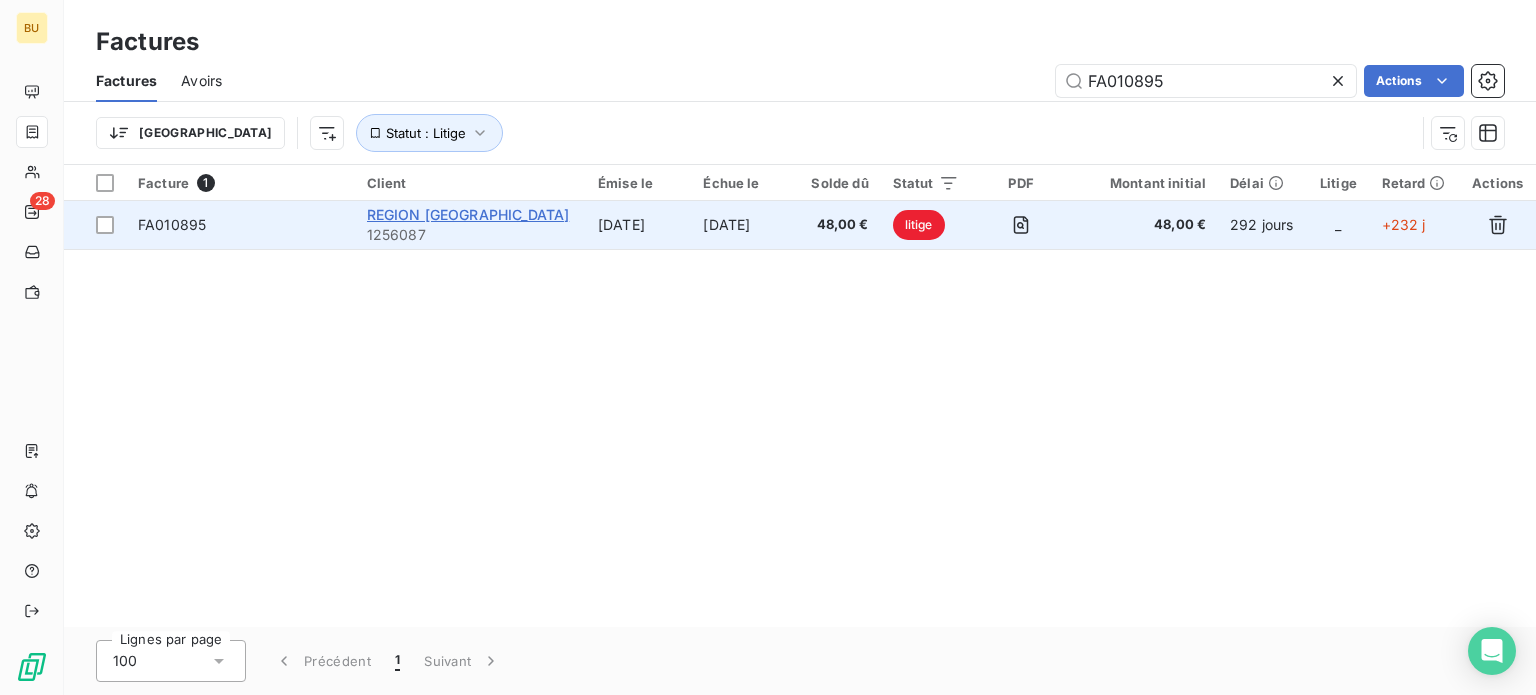 type on "FA010895" 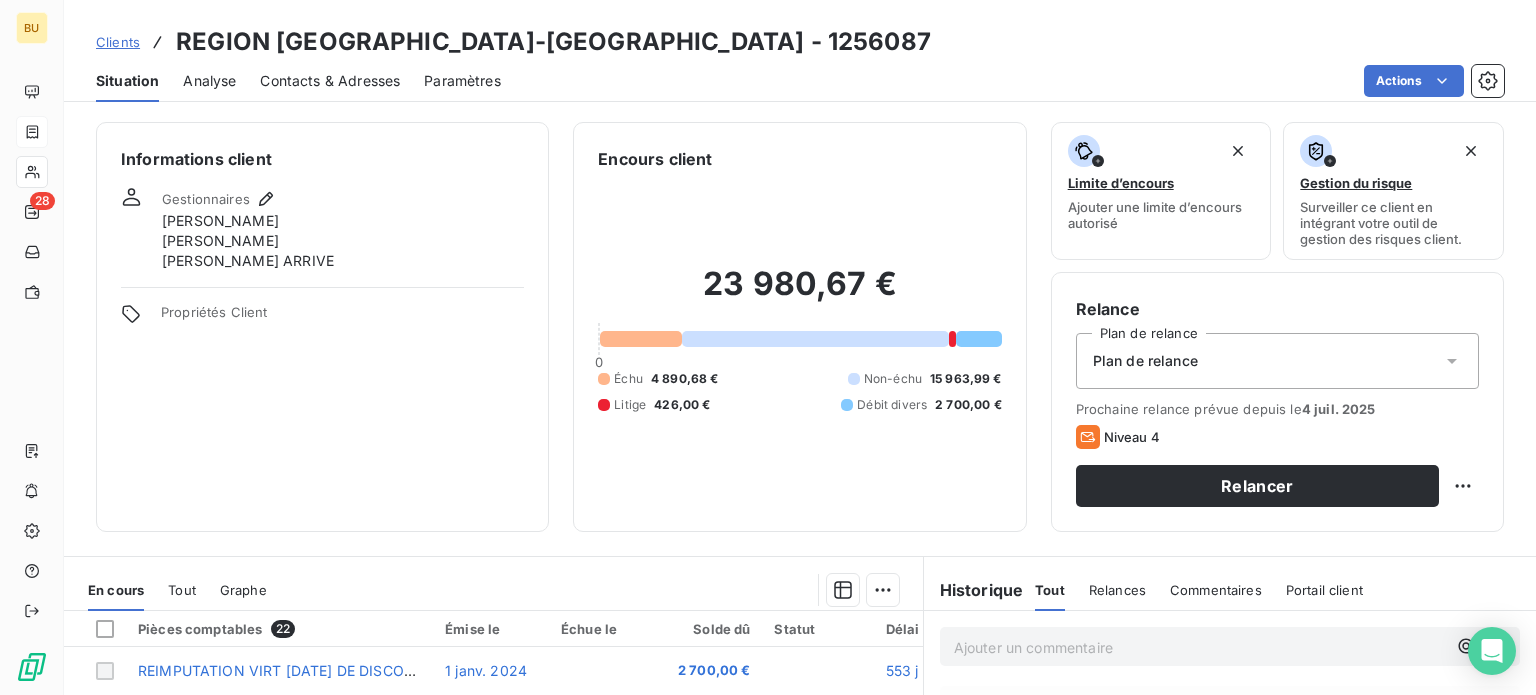 scroll, scrollTop: 360, scrollLeft: 0, axis: vertical 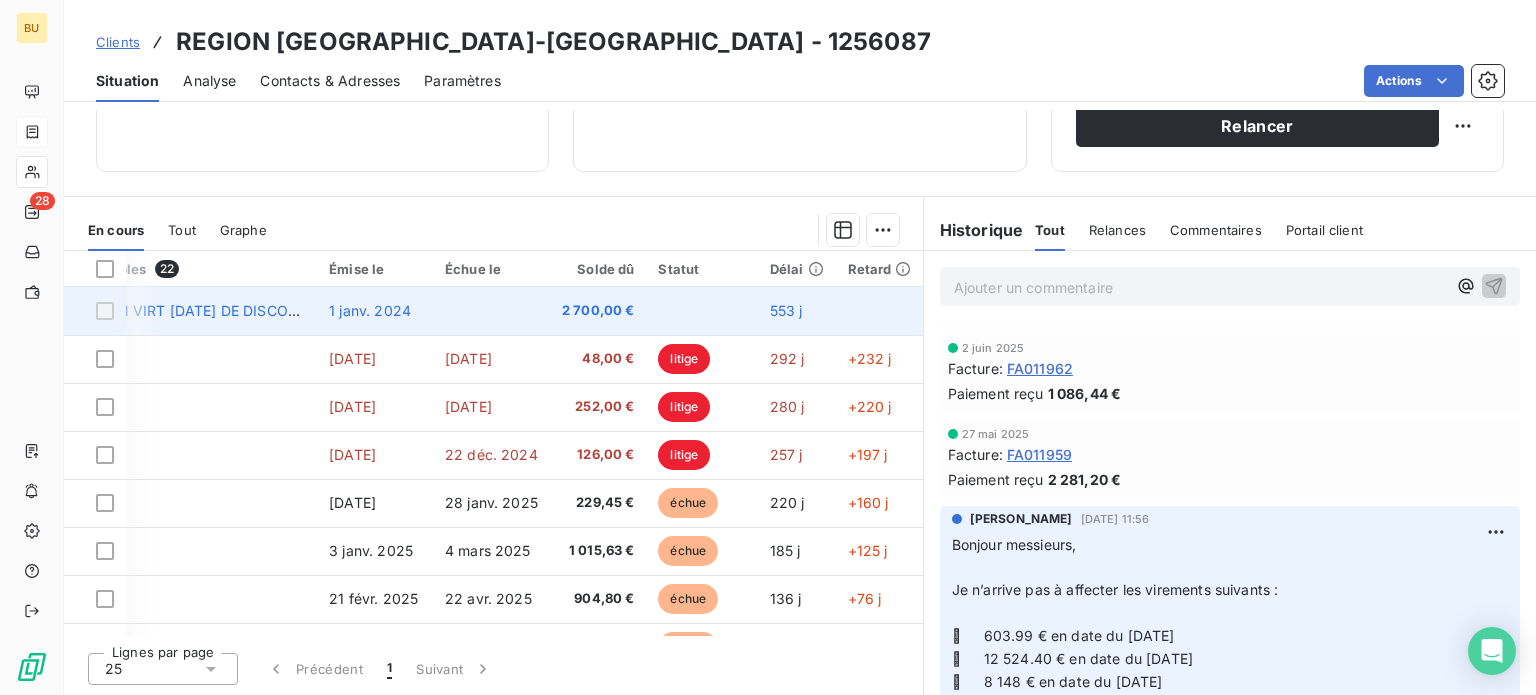 click at bounding box center [880, 311] 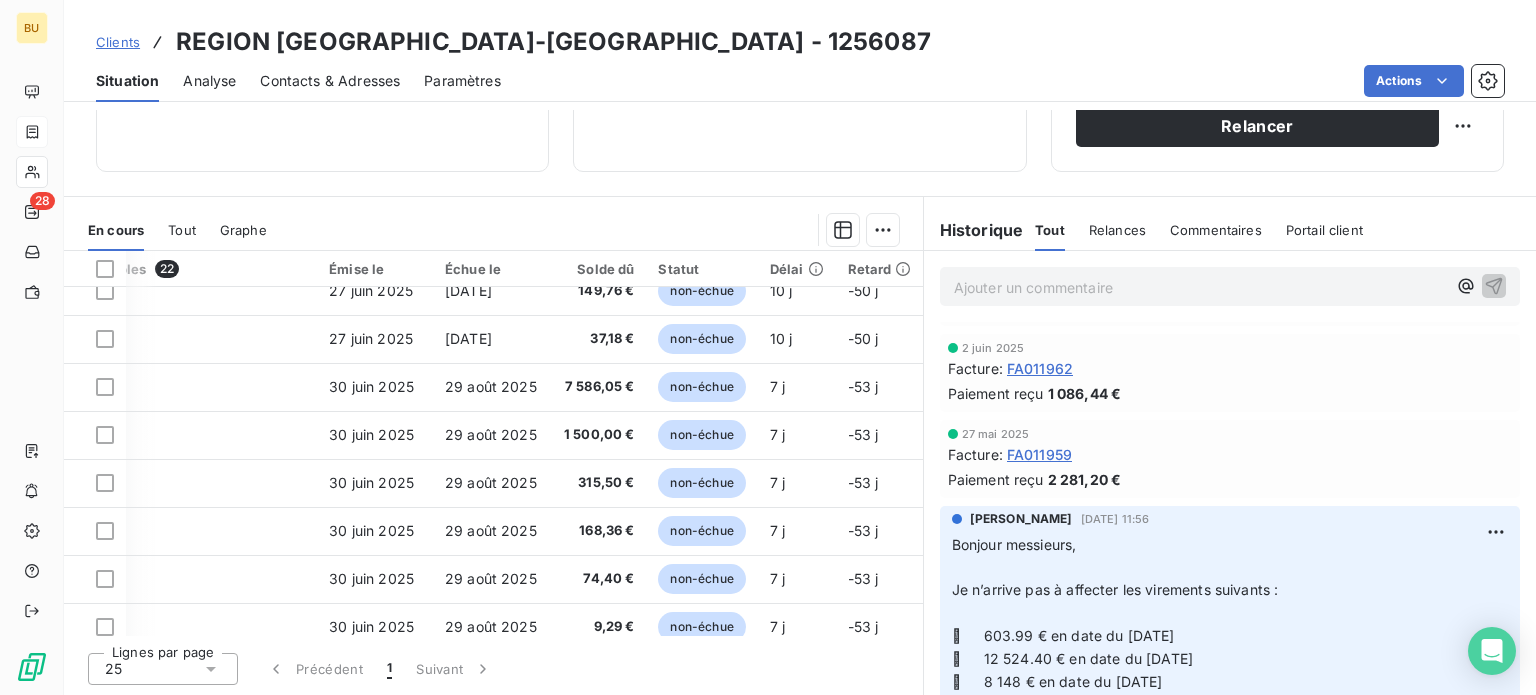 scroll, scrollTop: 715, scrollLeft: 132, axis: both 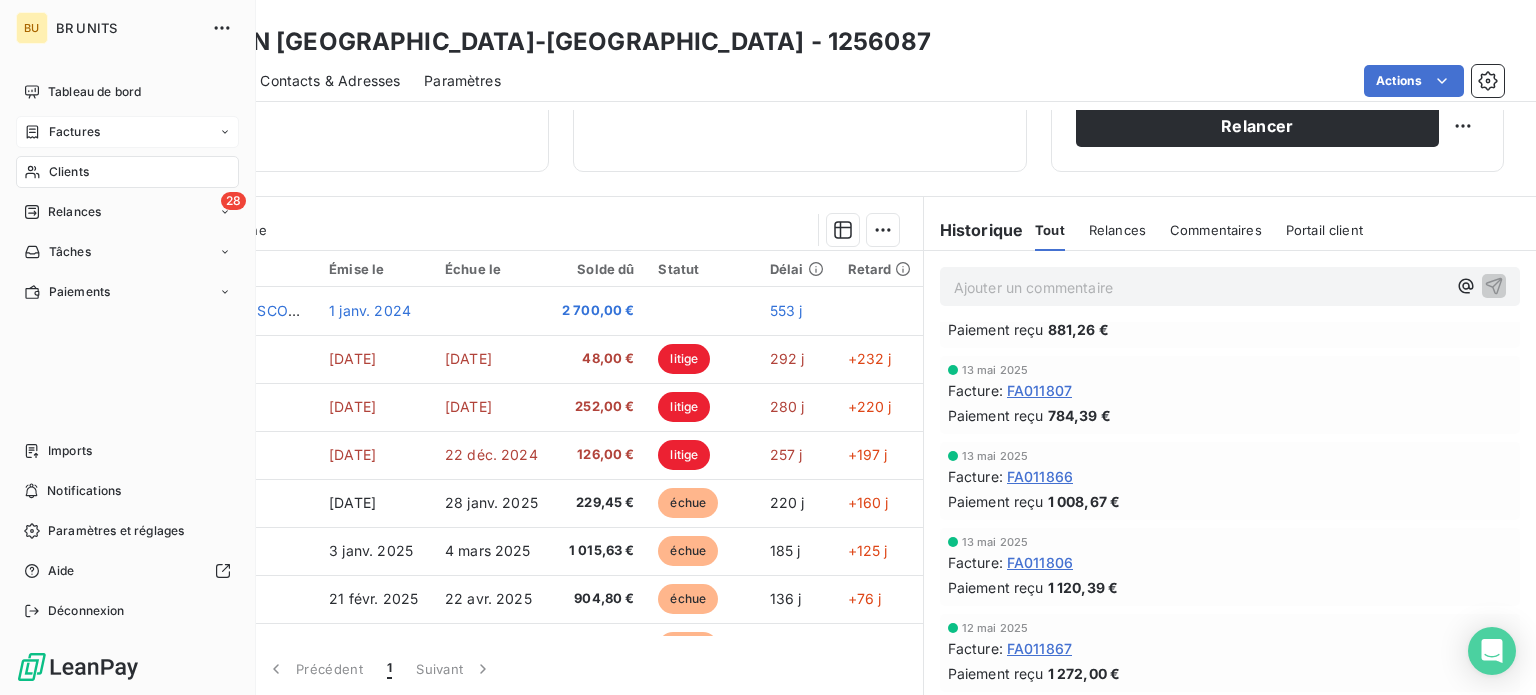 click on "Clients" at bounding box center (69, 172) 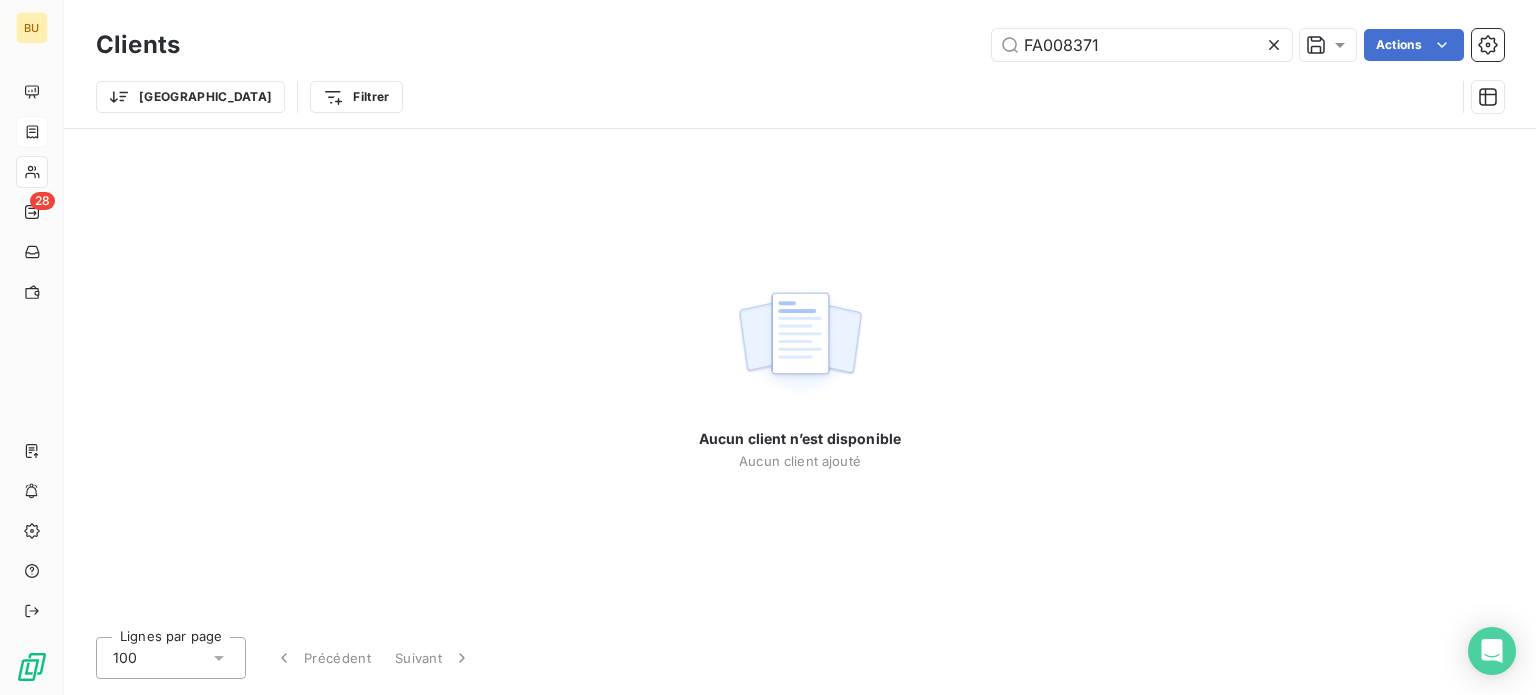 click 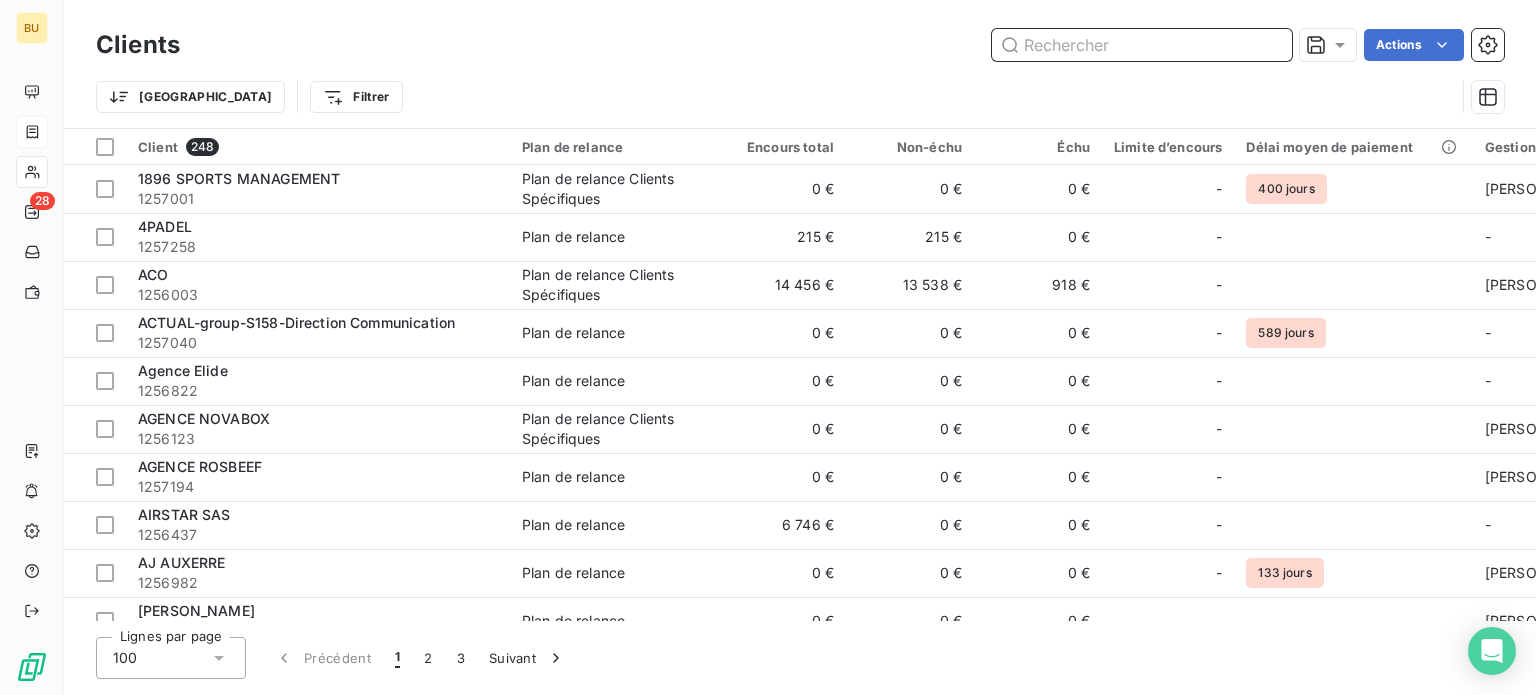 click at bounding box center [1142, 45] 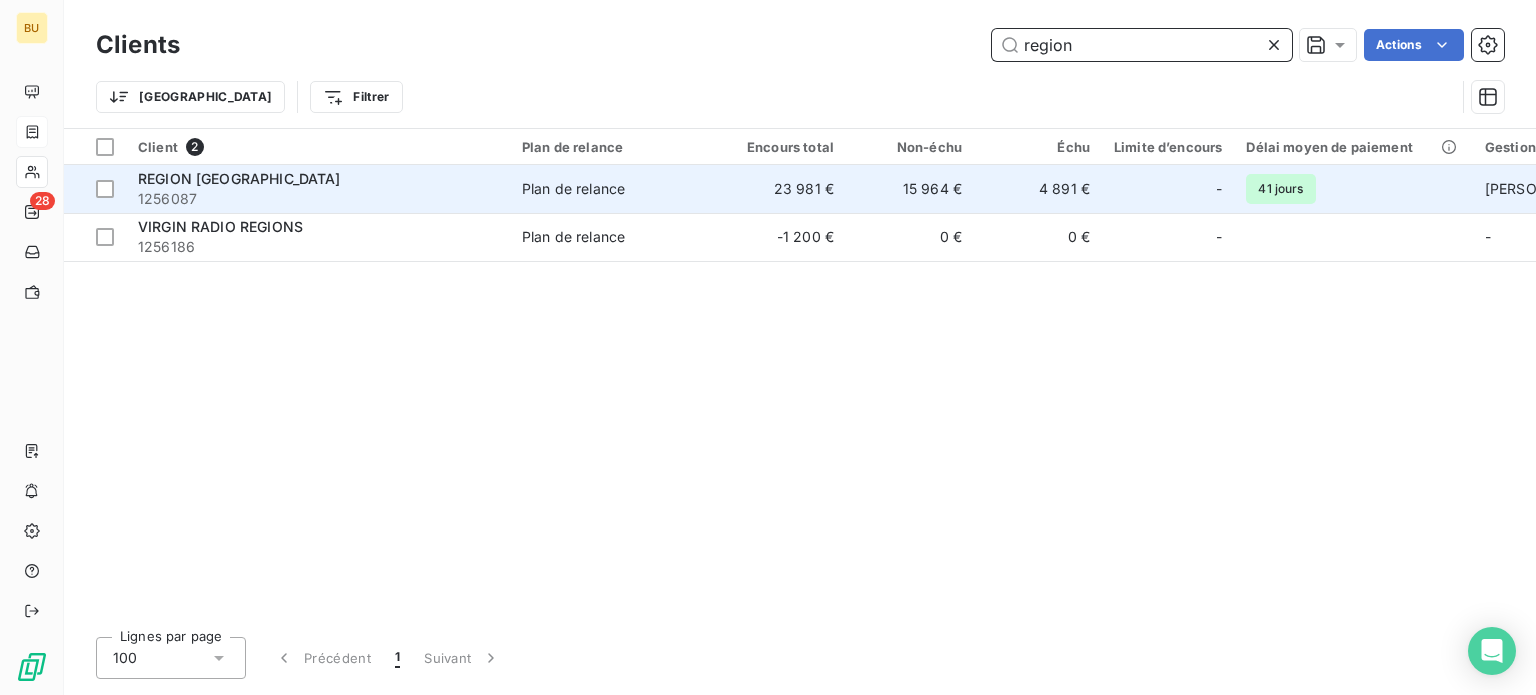 type on "region" 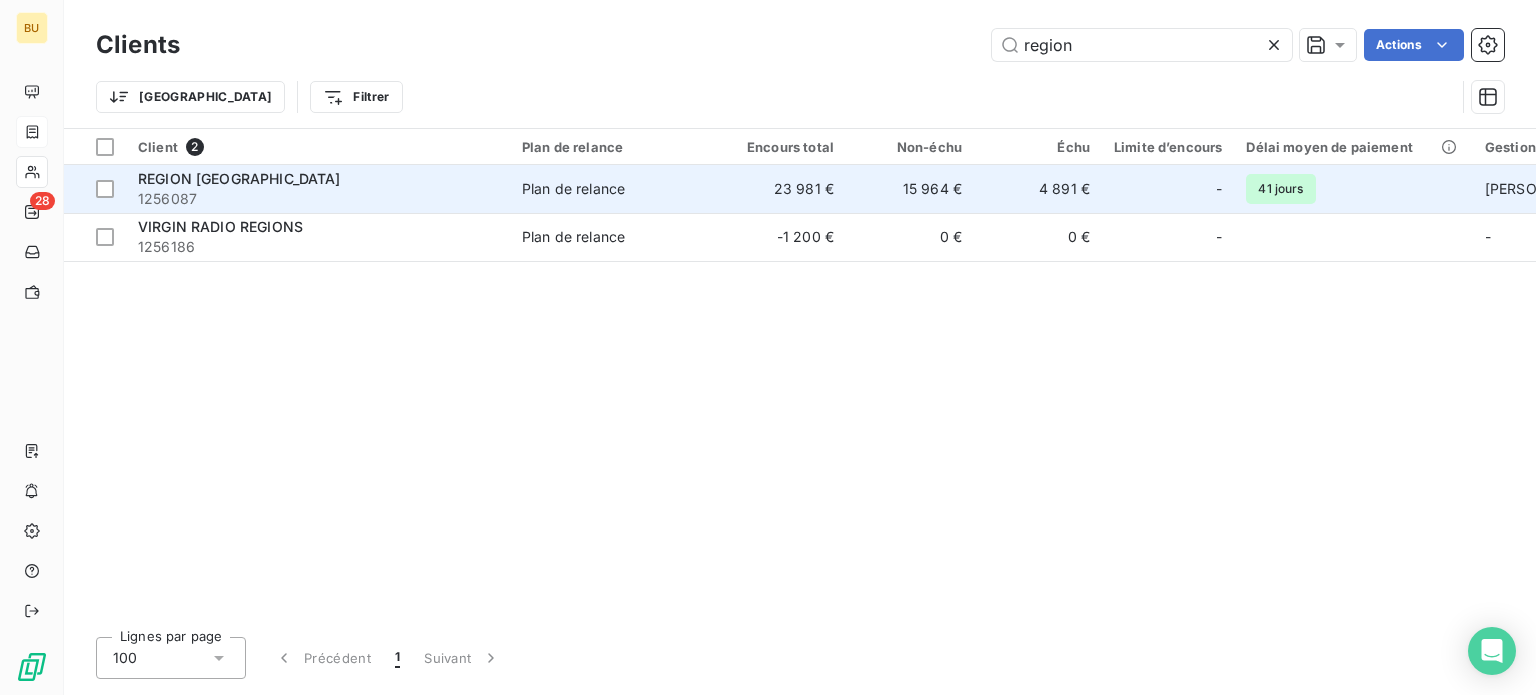 click on "REGION [GEOGRAPHIC_DATA]" at bounding box center [239, 178] 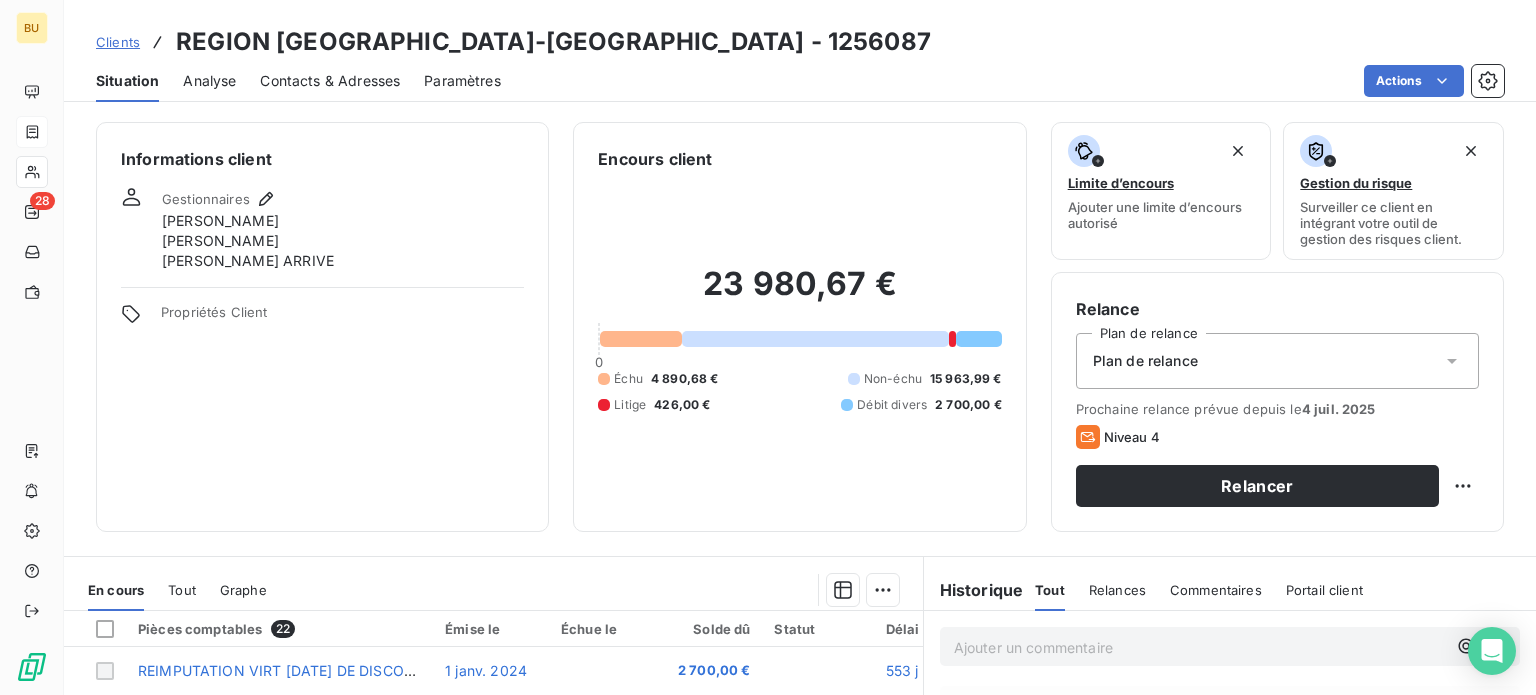 scroll, scrollTop: 300, scrollLeft: 0, axis: vertical 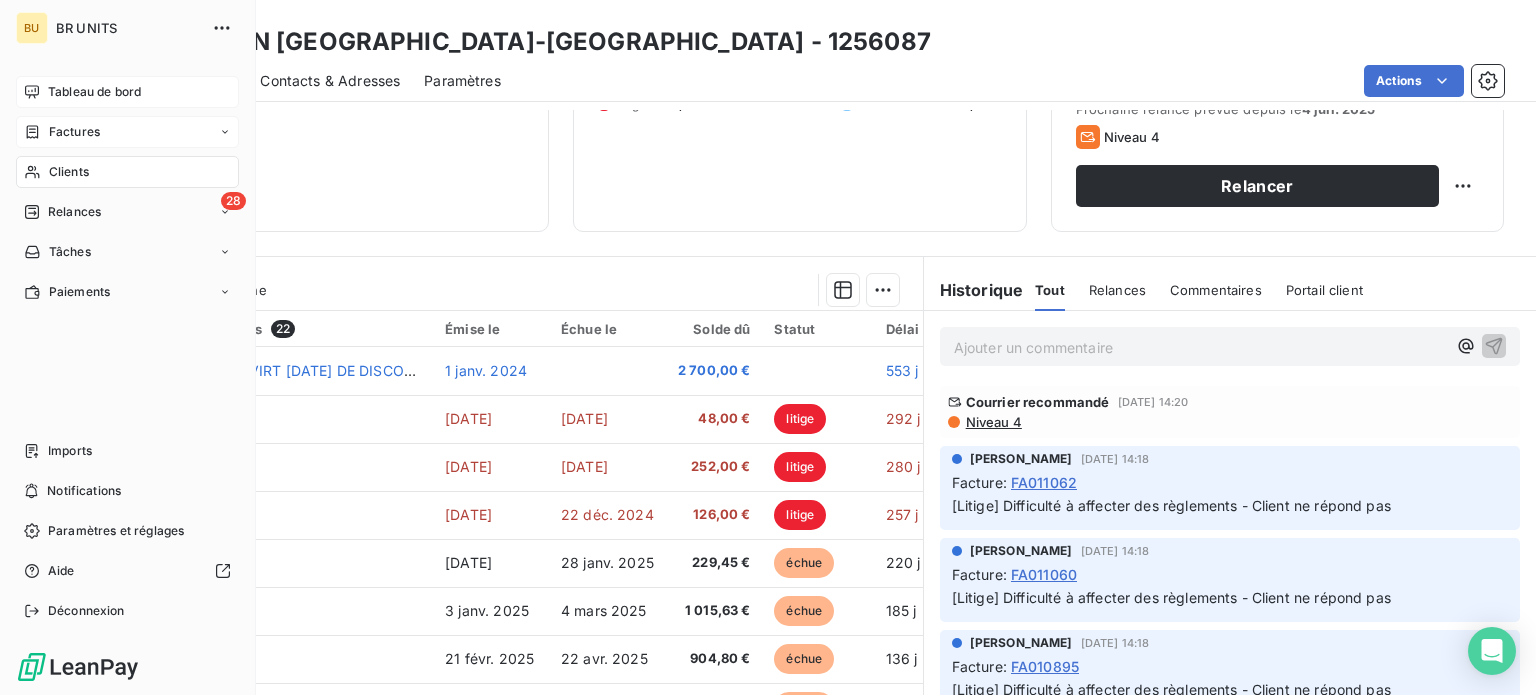 click on "Tableau de bord" at bounding box center [94, 92] 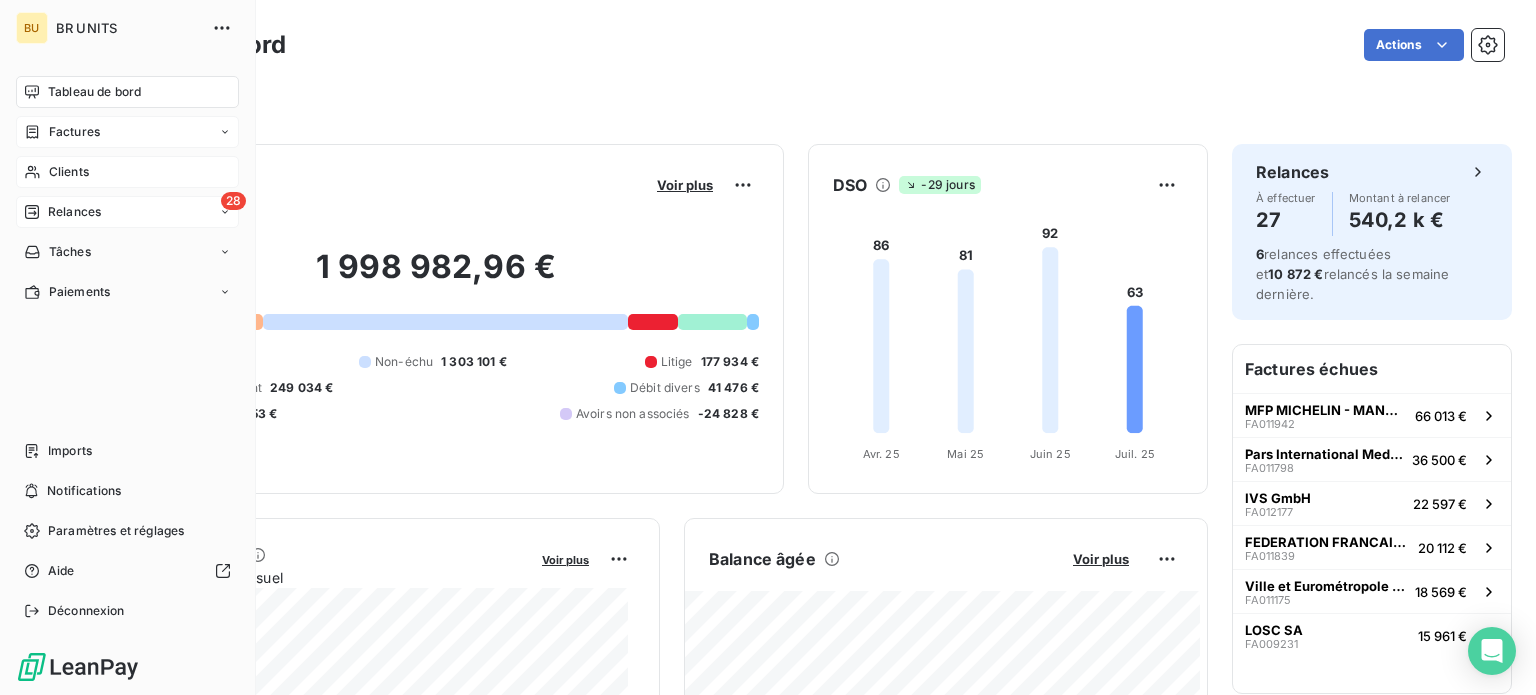 click on "Relances" at bounding box center [74, 212] 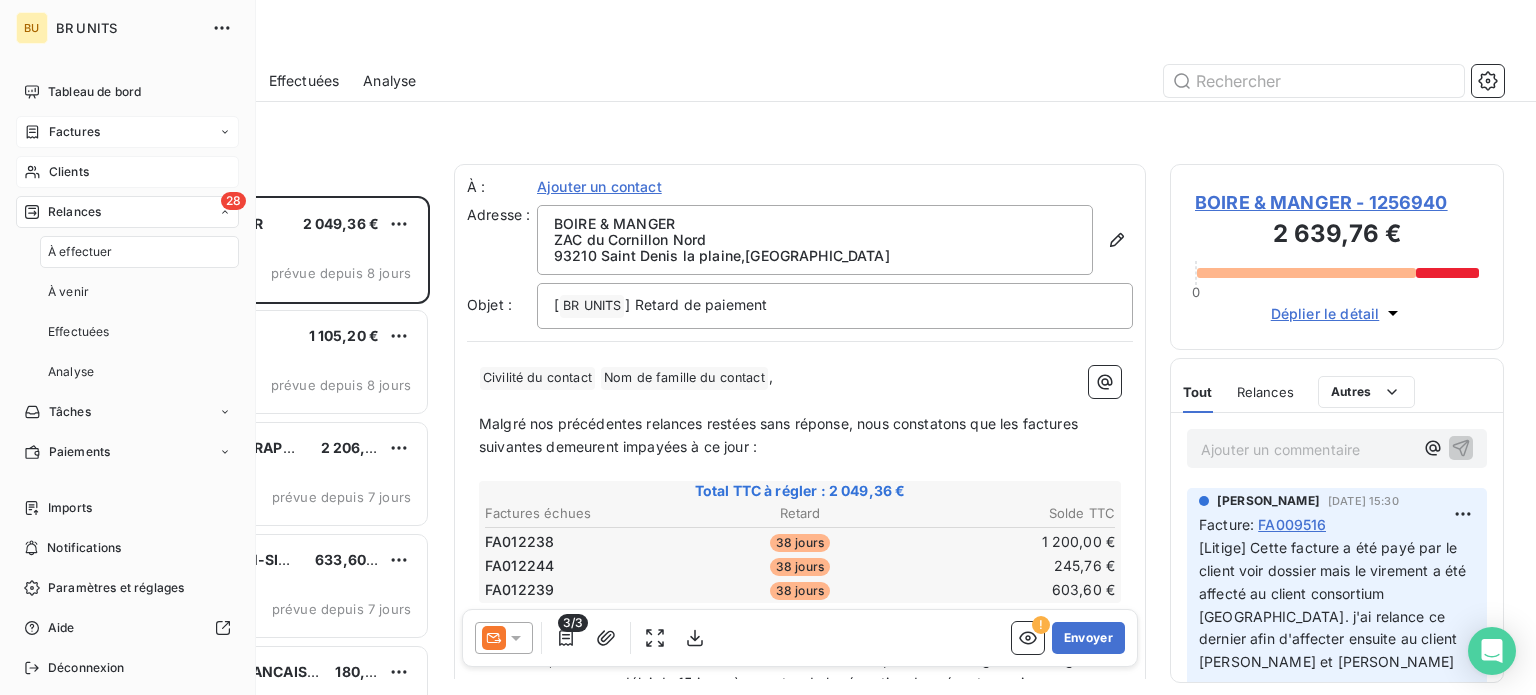 scroll, scrollTop: 16, scrollLeft: 16, axis: both 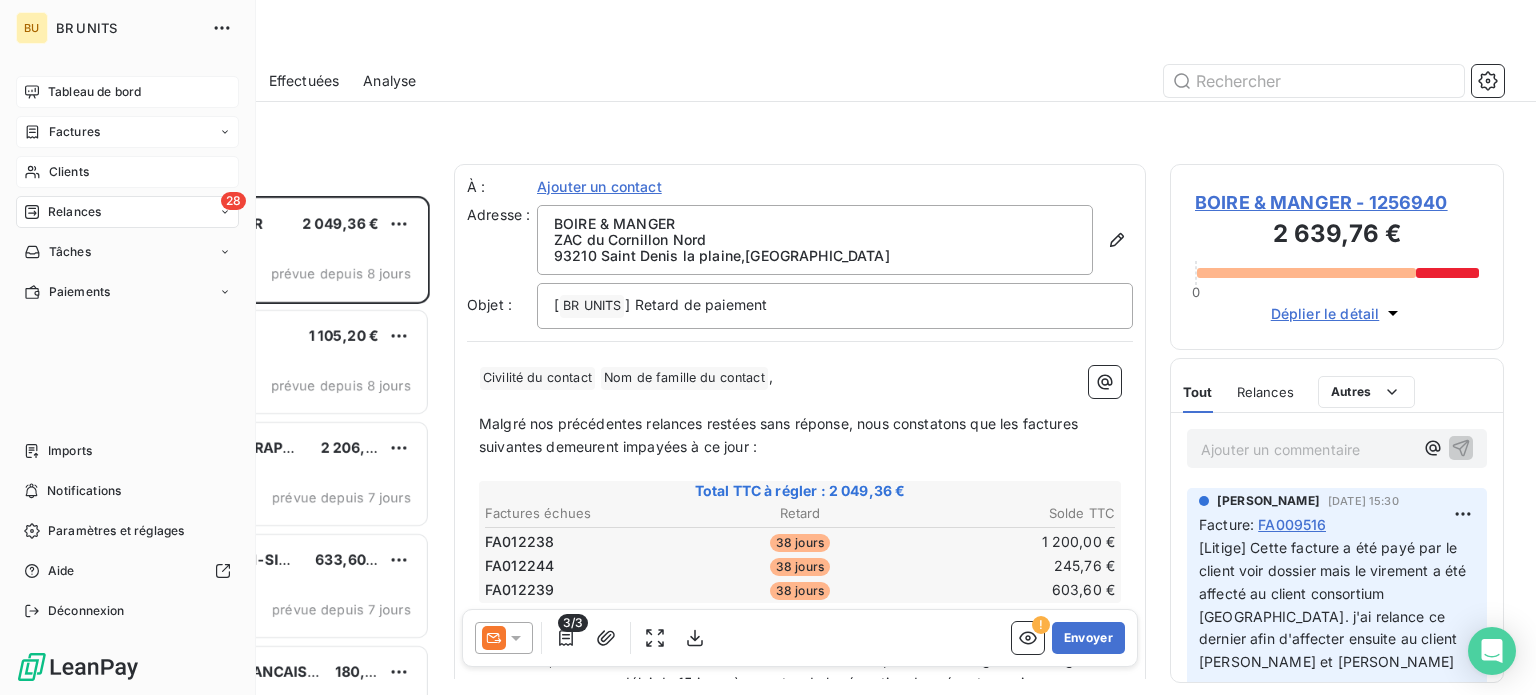 click on "Tableau de bord" at bounding box center [94, 92] 